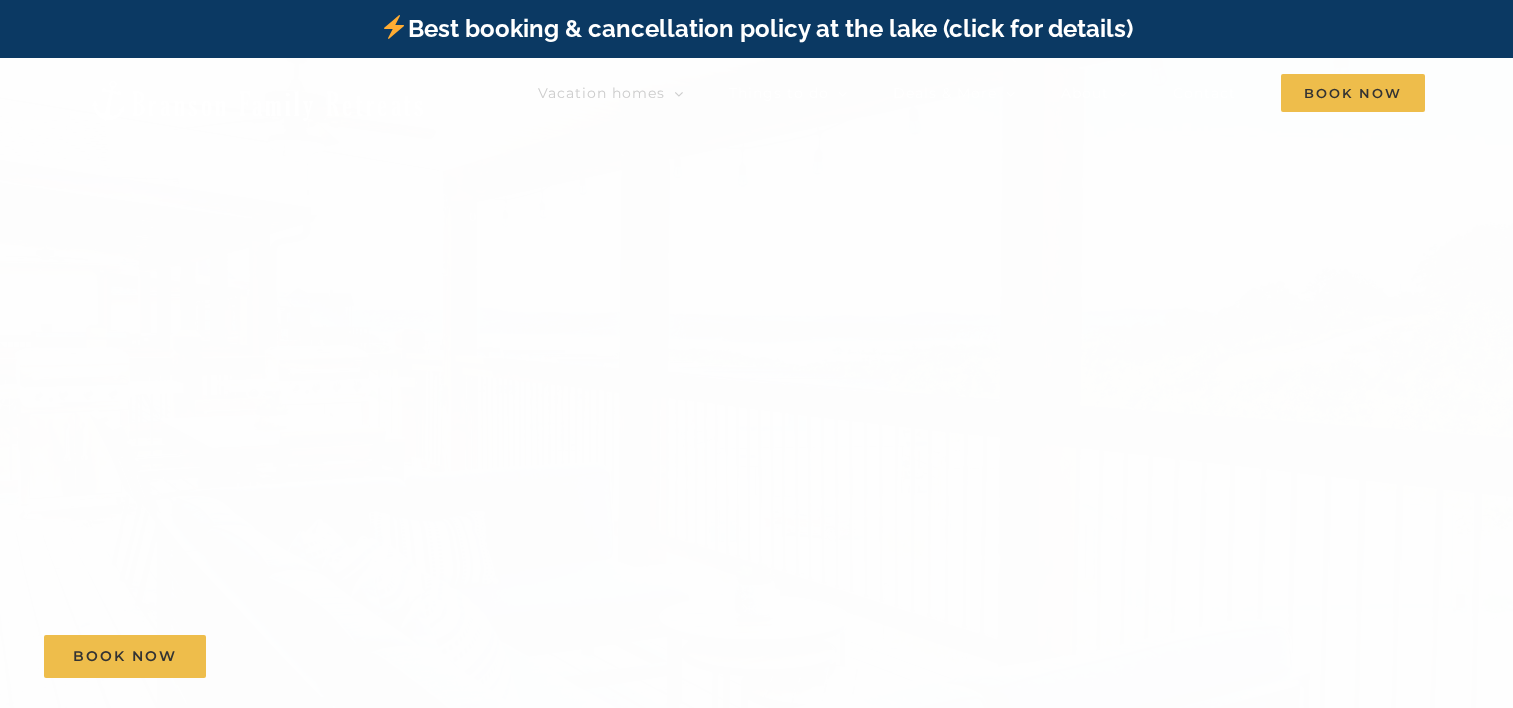 scroll, scrollTop: 0, scrollLeft: 0, axis: both 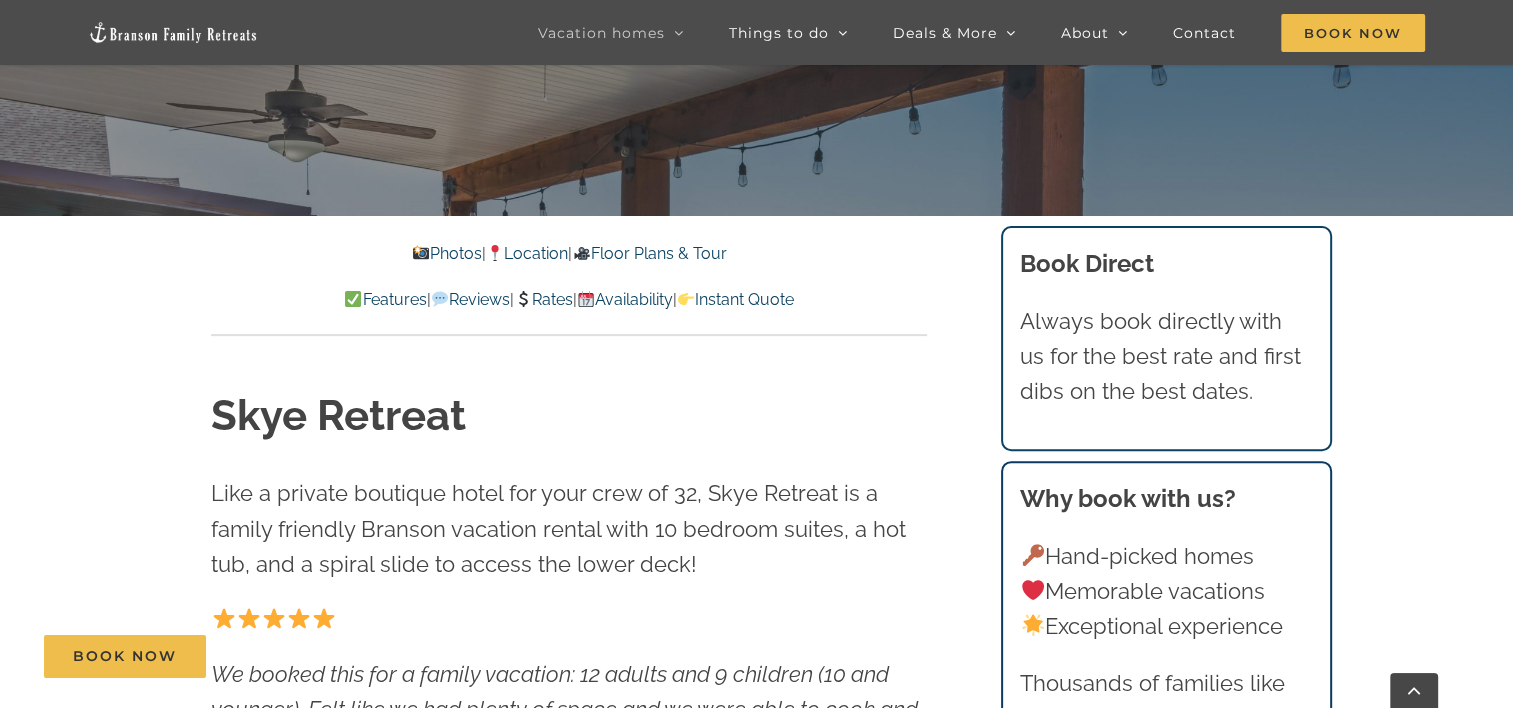 click on "Photos    |     Location    |     Floor Plans & Tour" at bounding box center [569, 254] 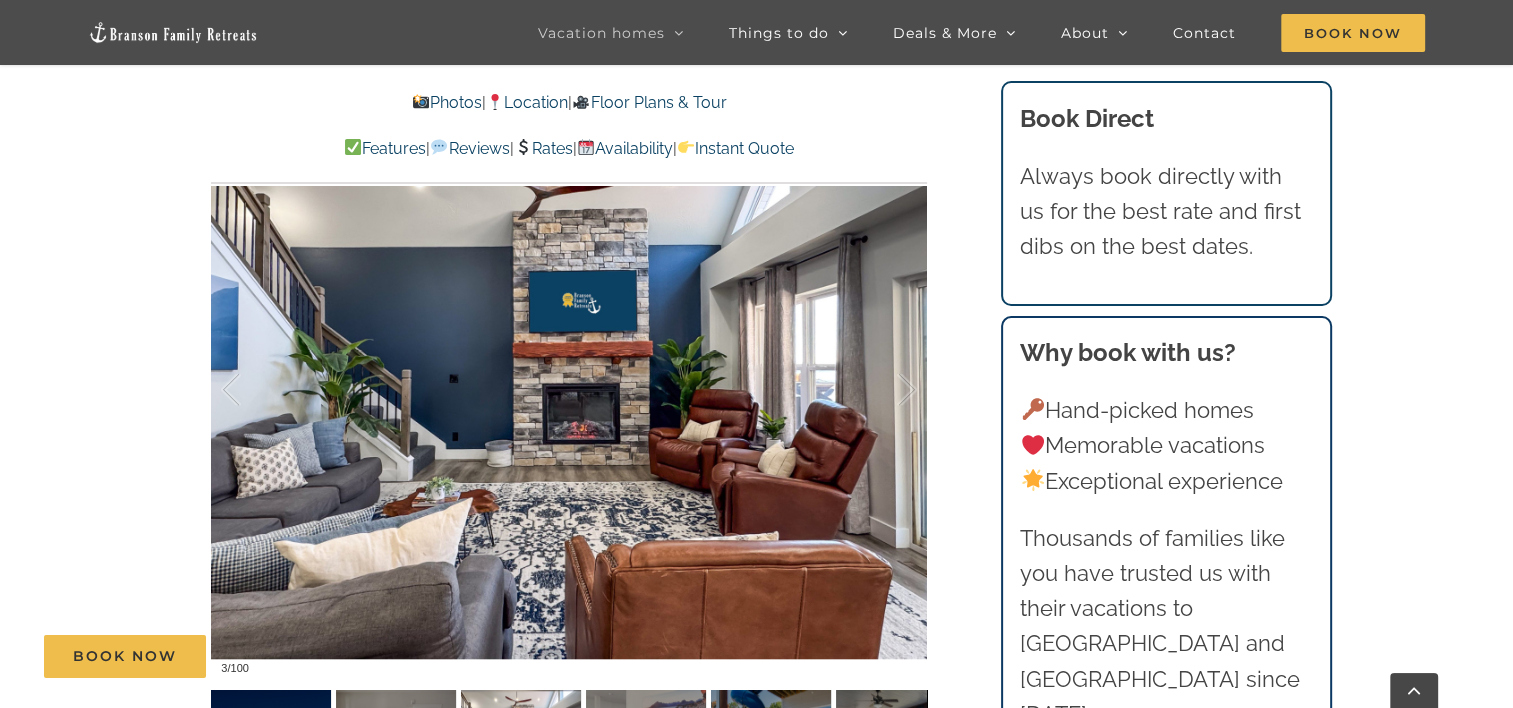 scroll, scrollTop: 1540, scrollLeft: 0, axis: vertical 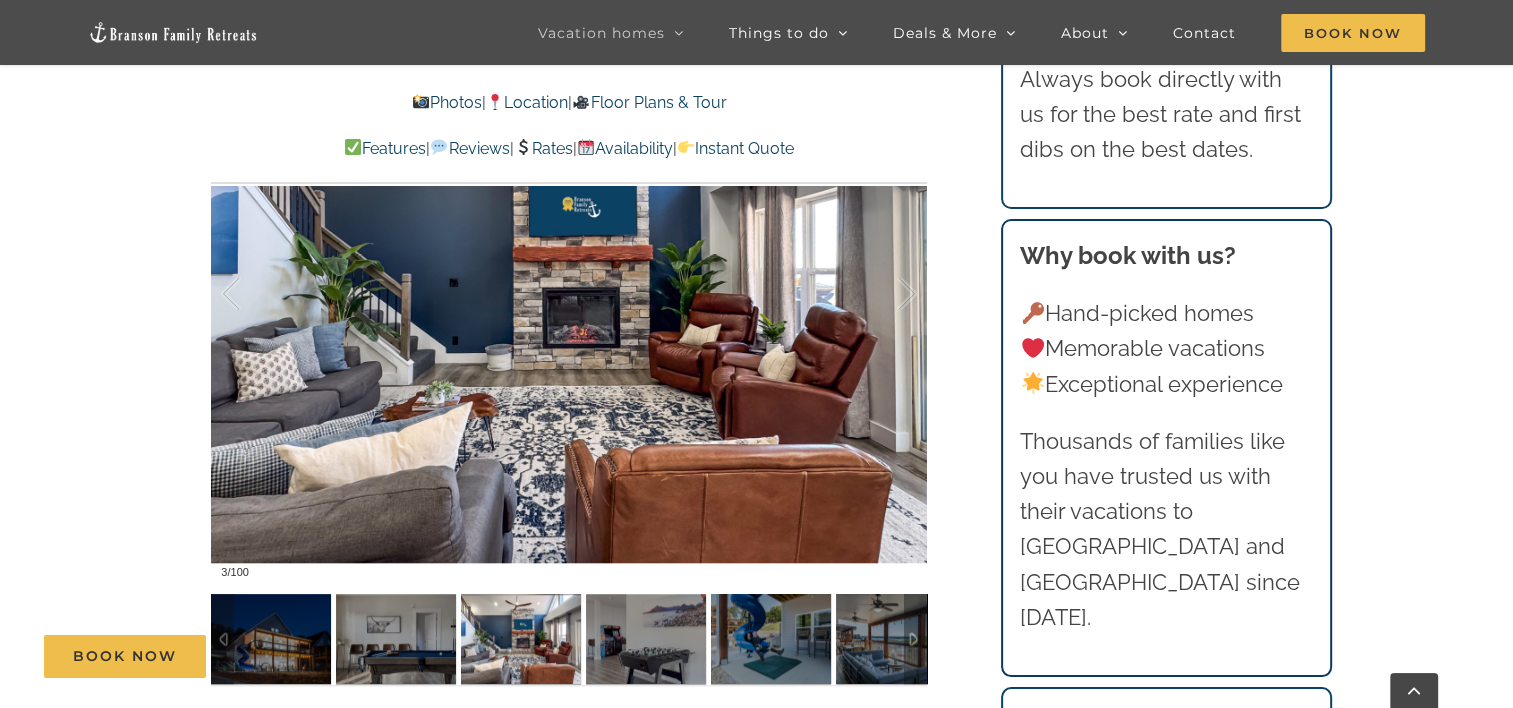 click on "Book Now" at bounding box center (771, 656) 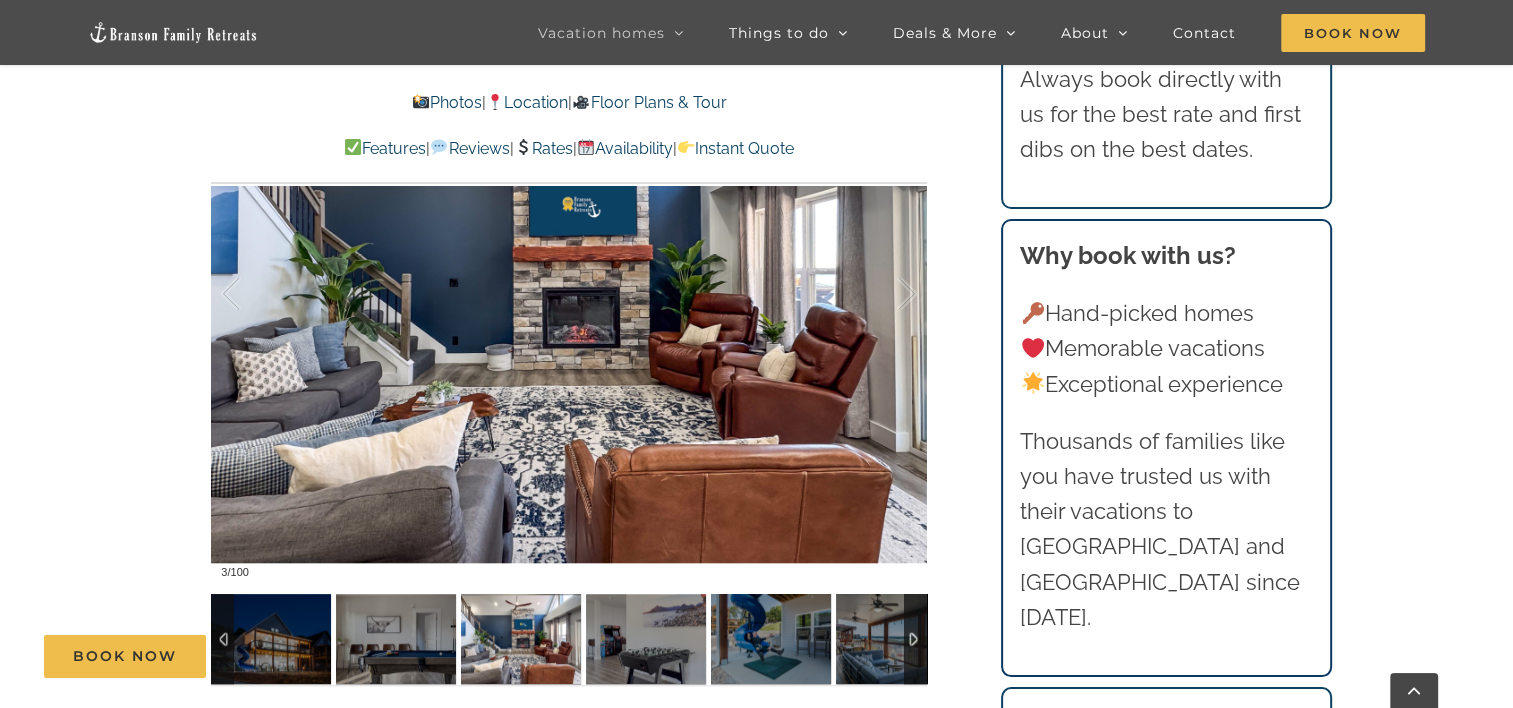 click at bounding box center [521, 639] 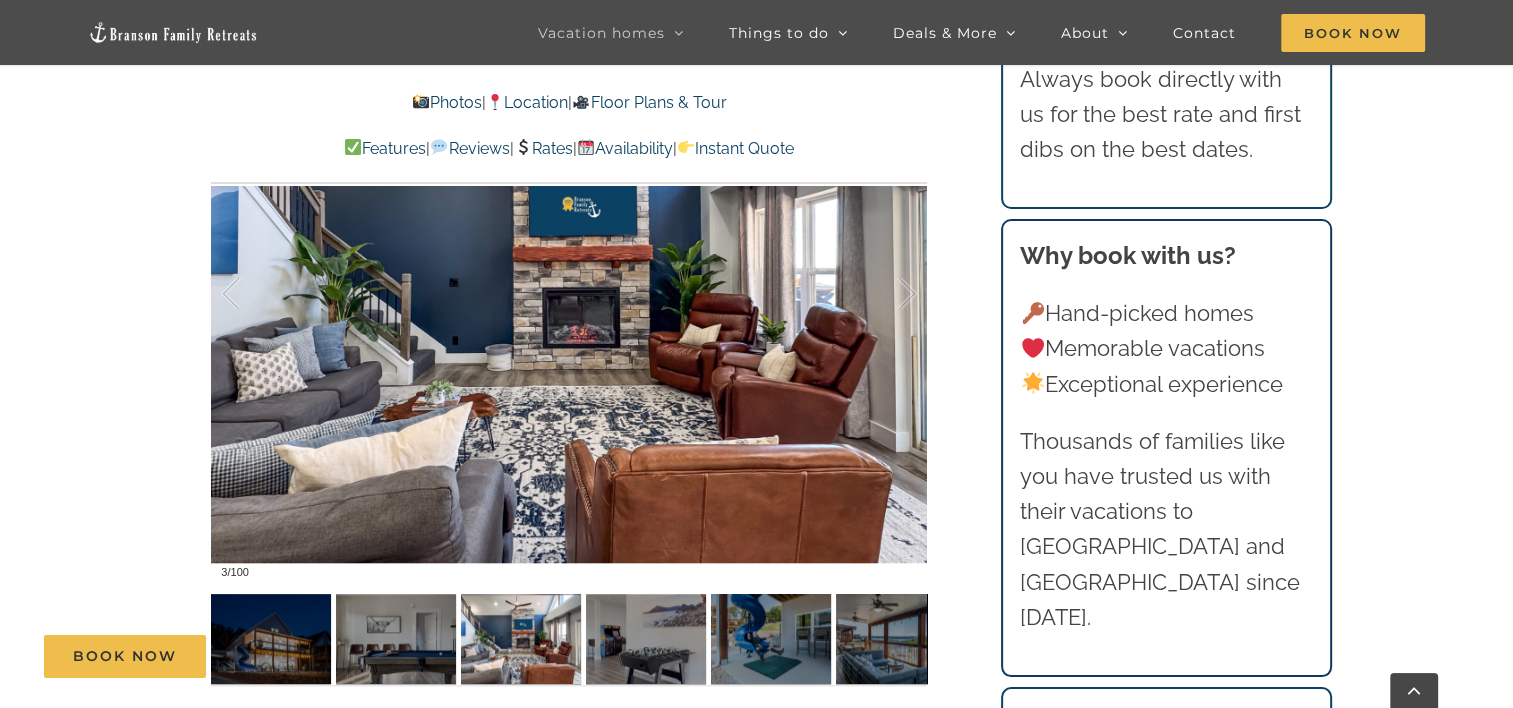 click on "Book Now" at bounding box center (771, 656) 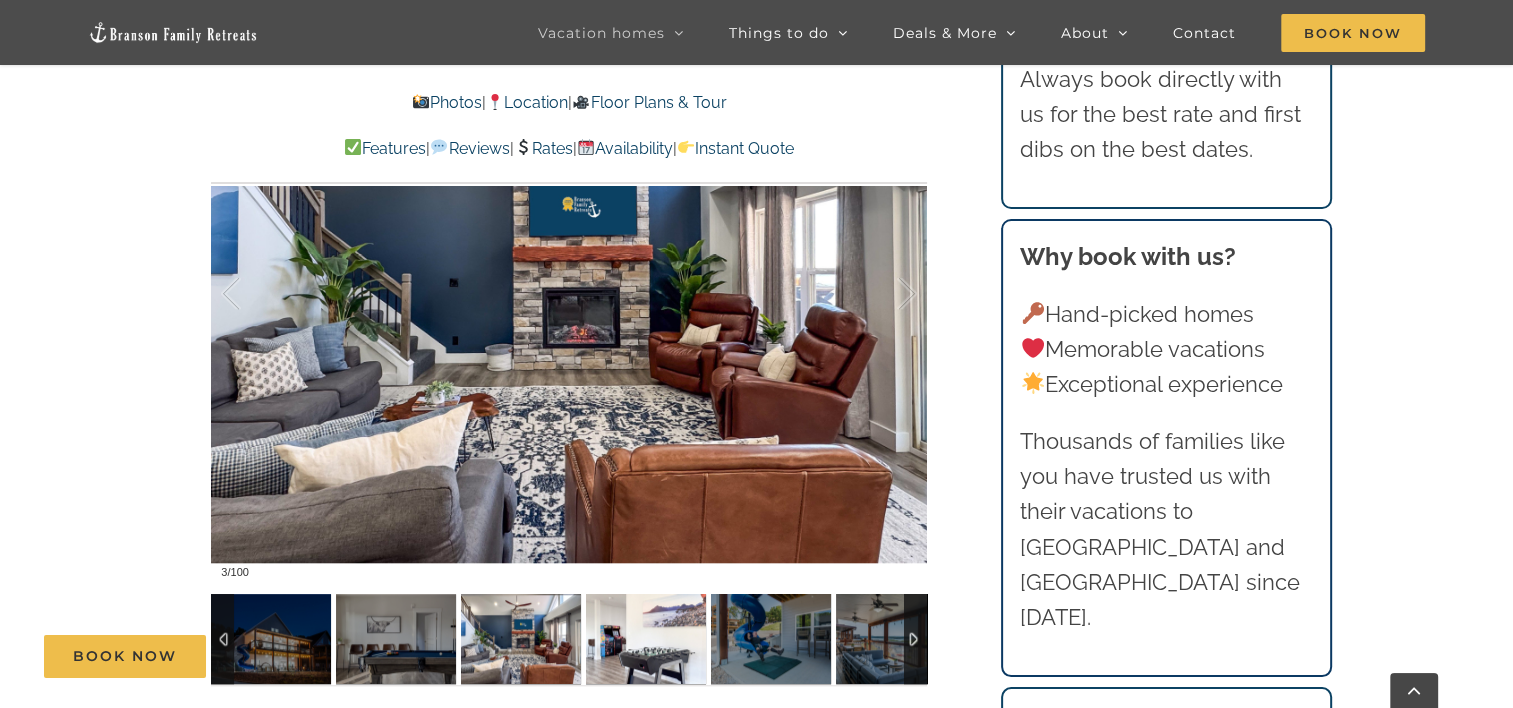 click on "Book Now" at bounding box center (771, 656) 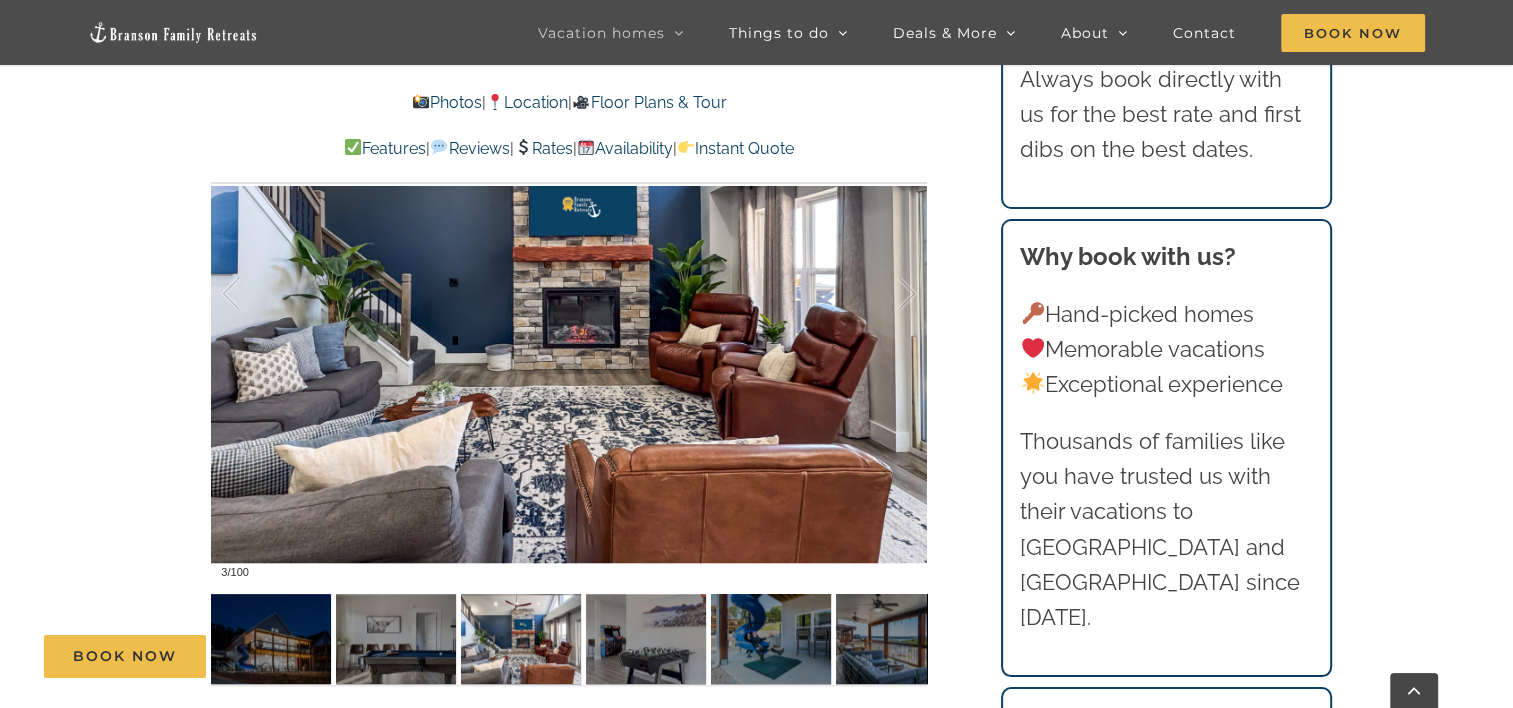 click on "Book Now" at bounding box center [771, 656] 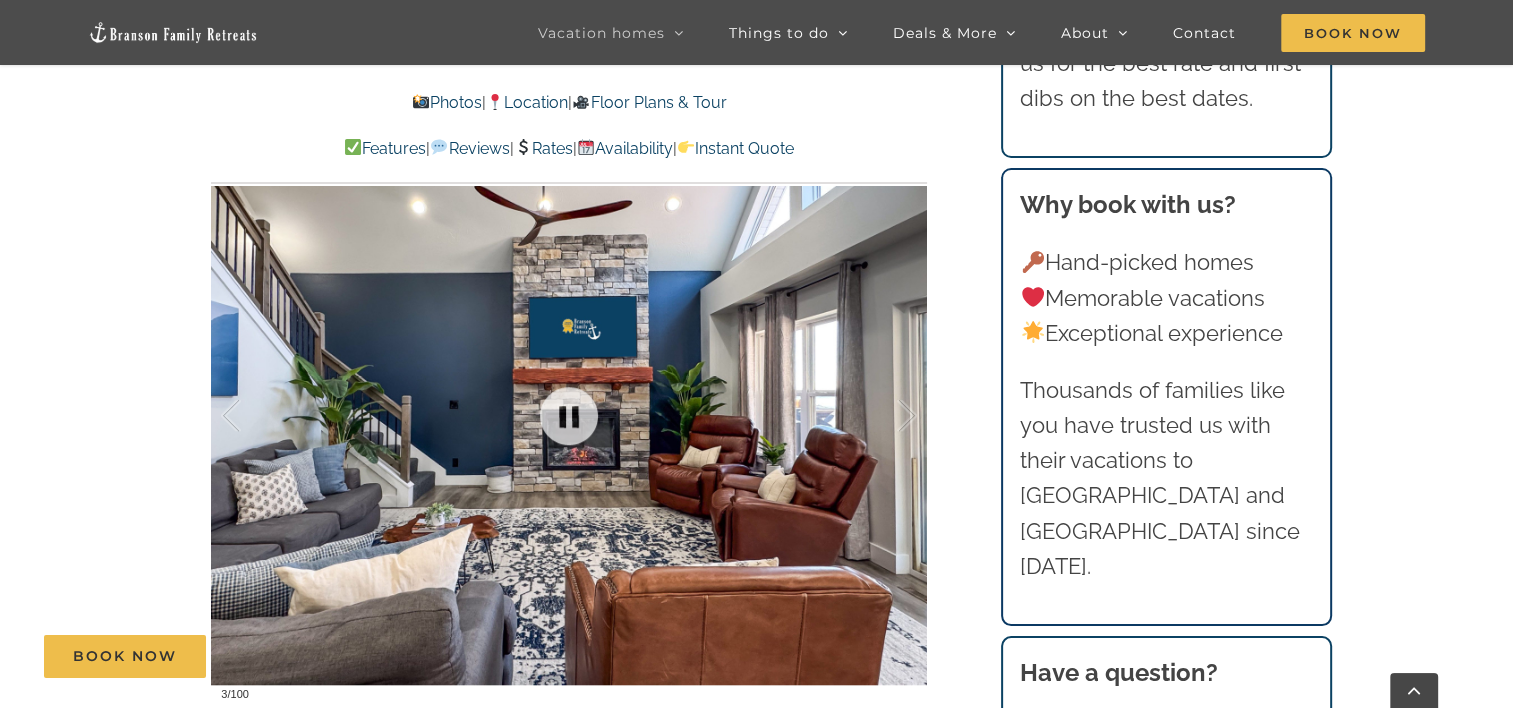 scroll, scrollTop: 1614, scrollLeft: 0, axis: vertical 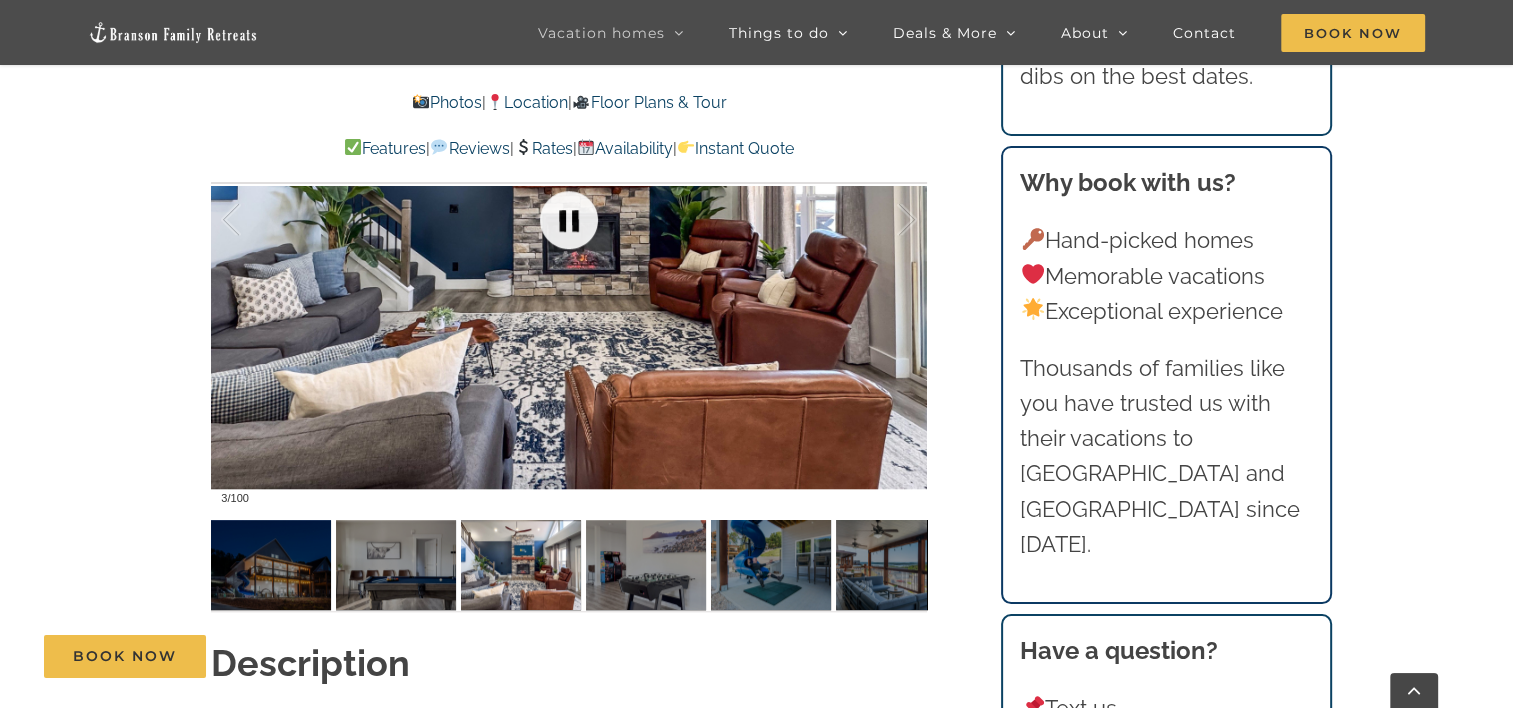click at bounding box center [569, 220] 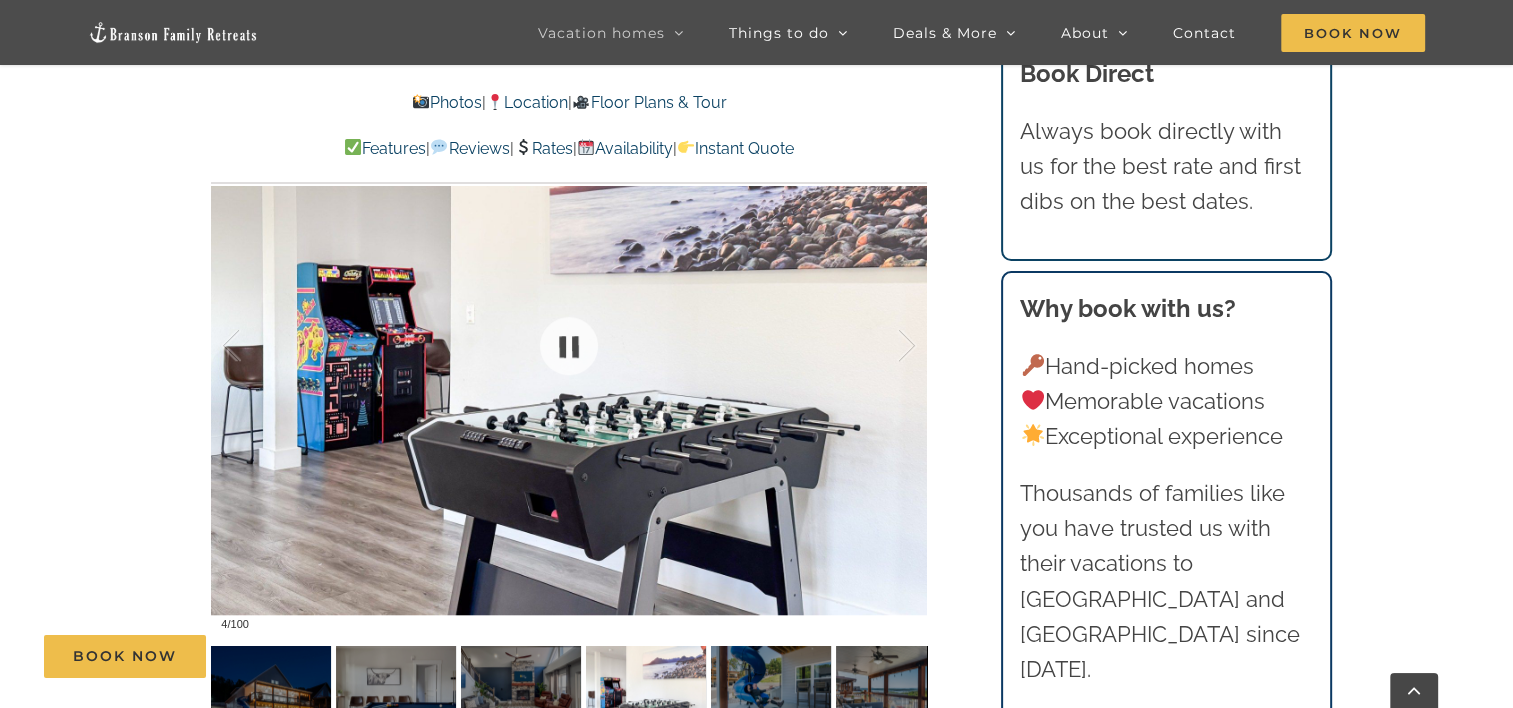 scroll, scrollTop: 1486, scrollLeft: 0, axis: vertical 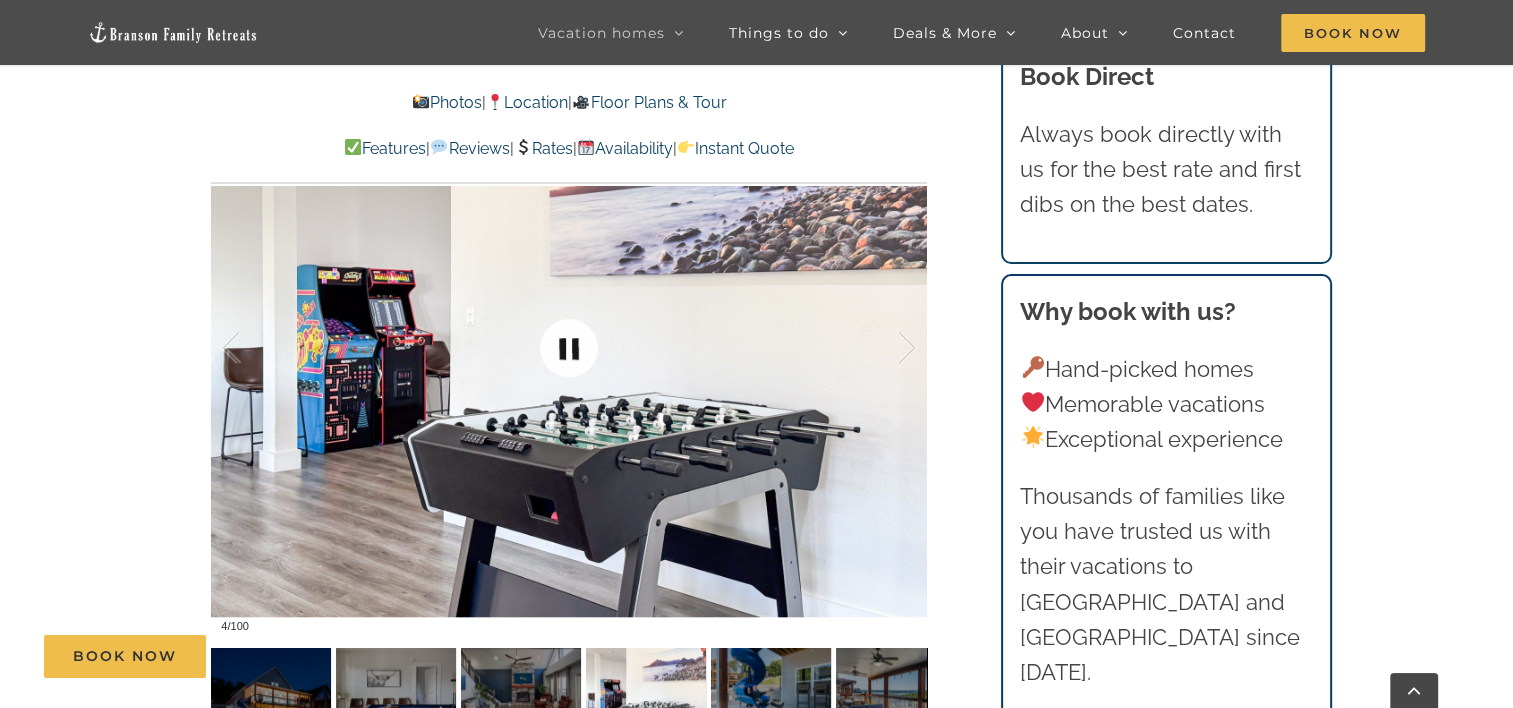 click at bounding box center (569, 348) 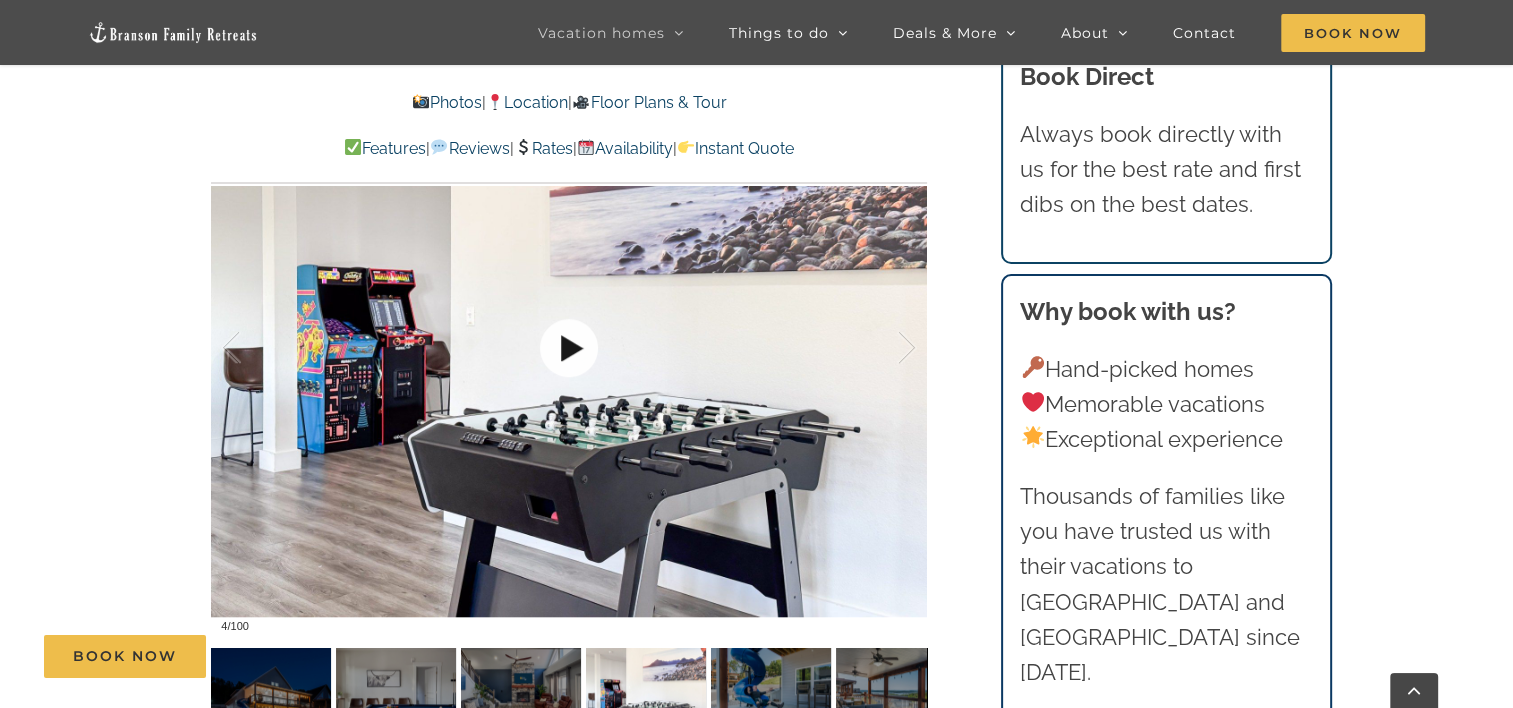 click at bounding box center (569, 348) 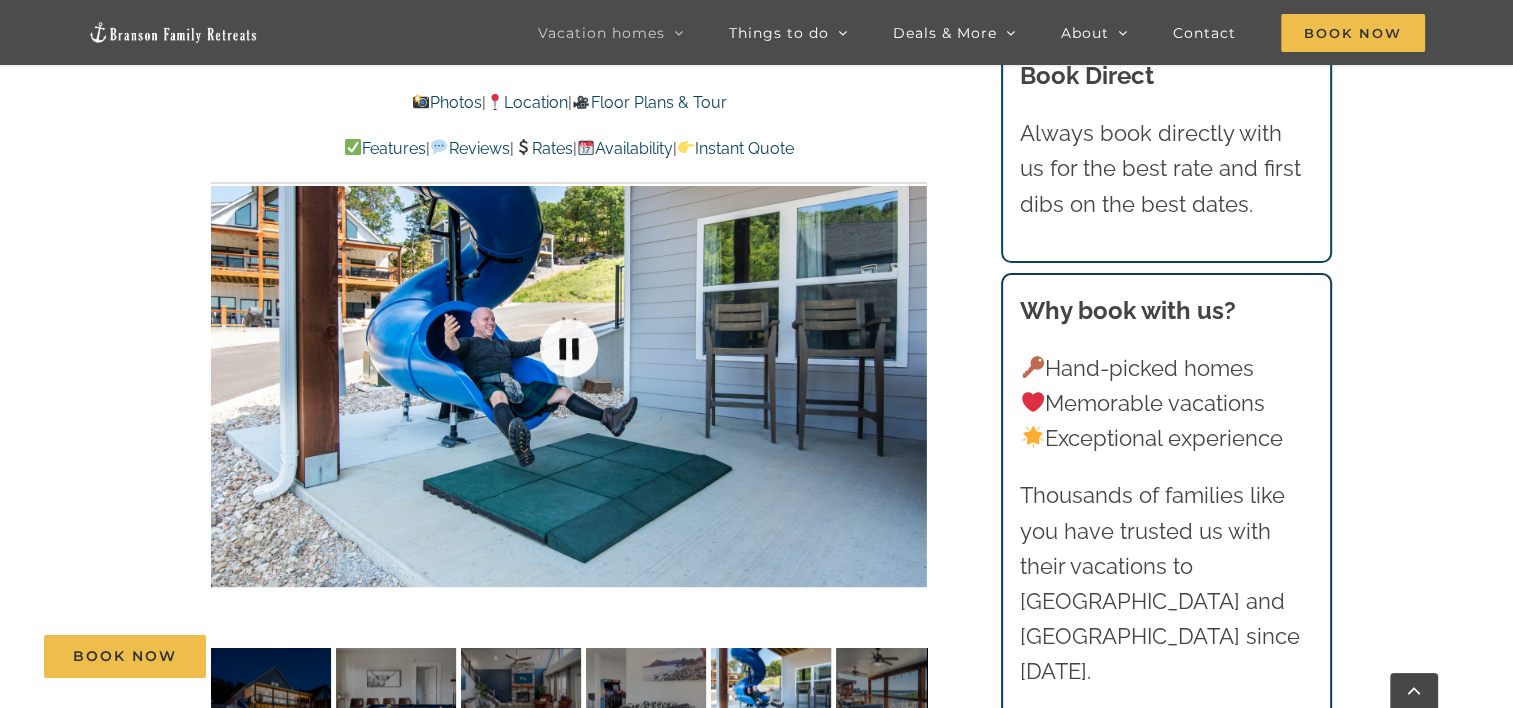 click at bounding box center (569, 348) 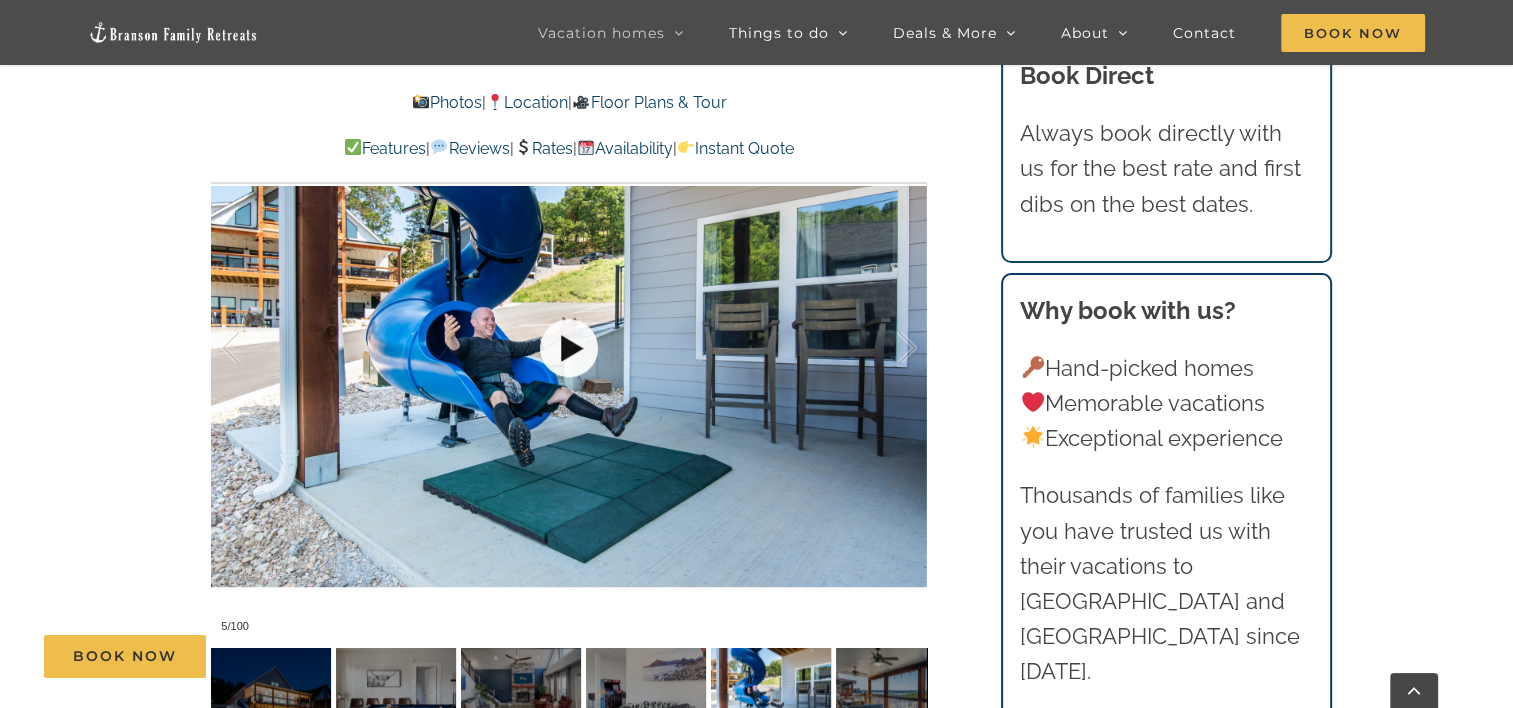 click at bounding box center [569, 348] 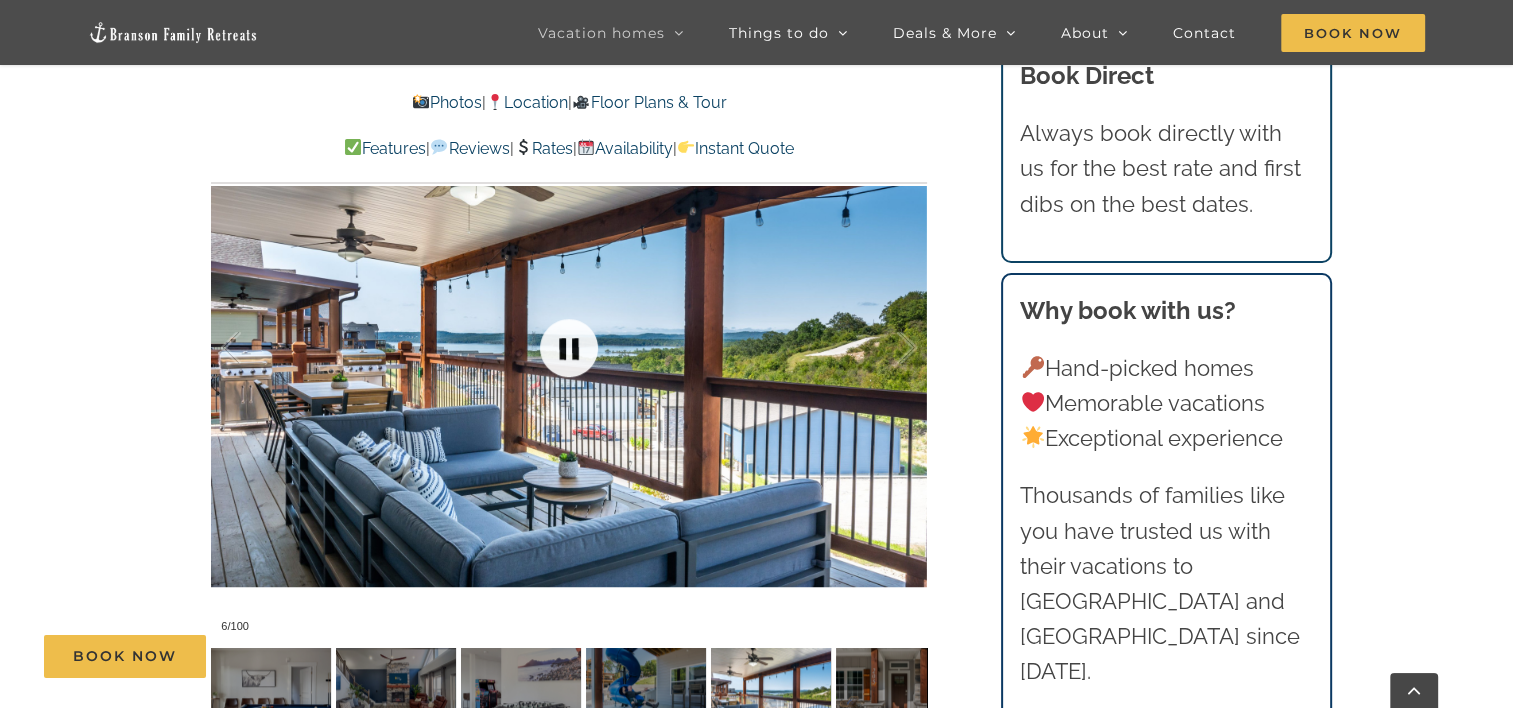 click at bounding box center [569, 348] 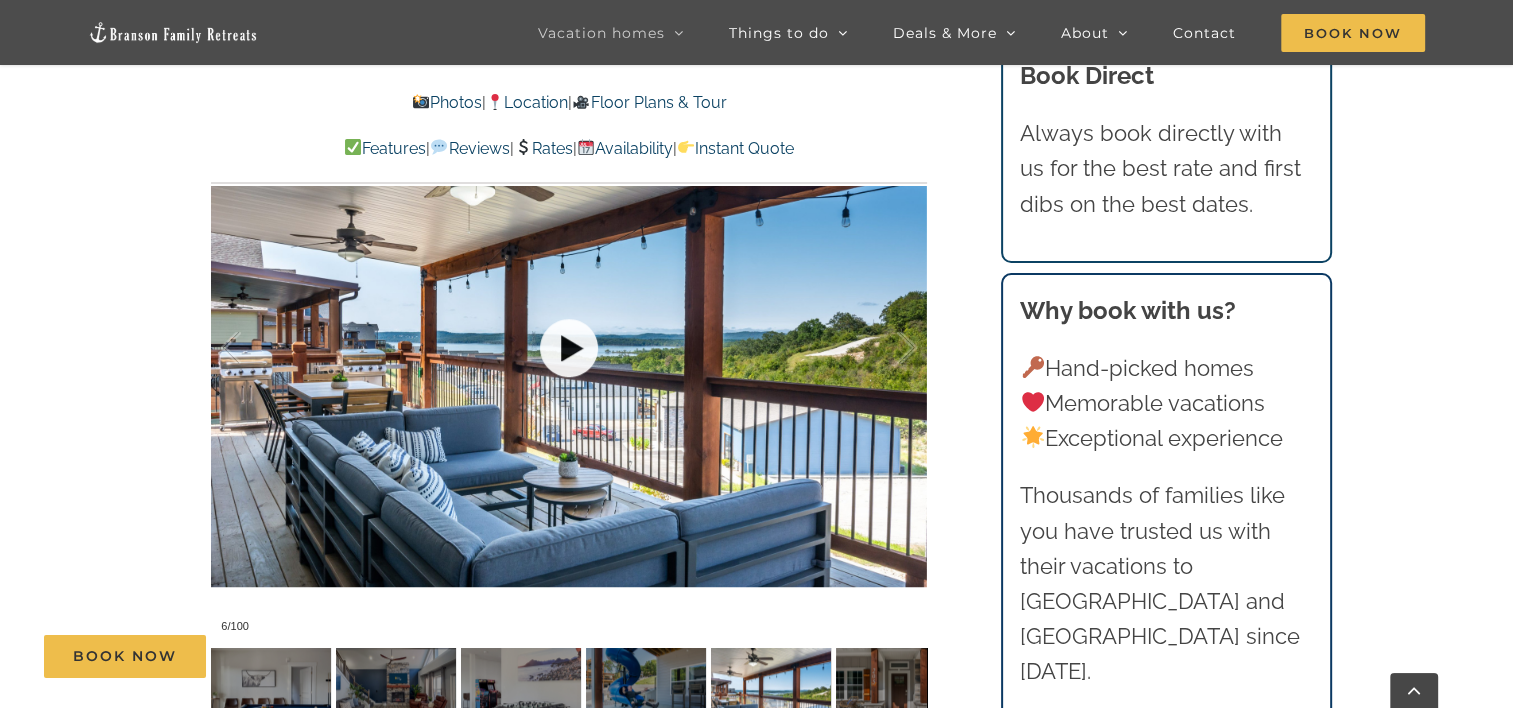 click at bounding box center [569, 348] 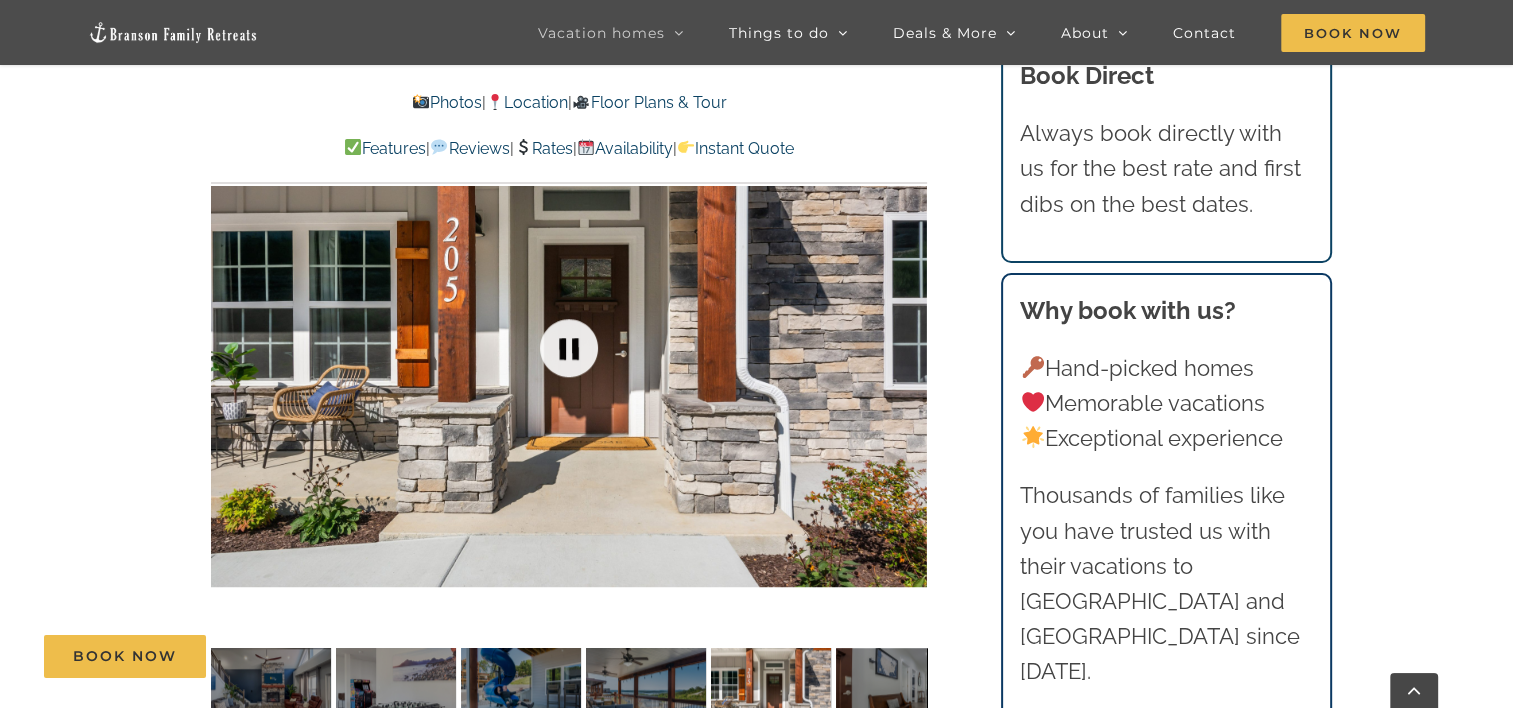 click at bounding box center (569, 348) 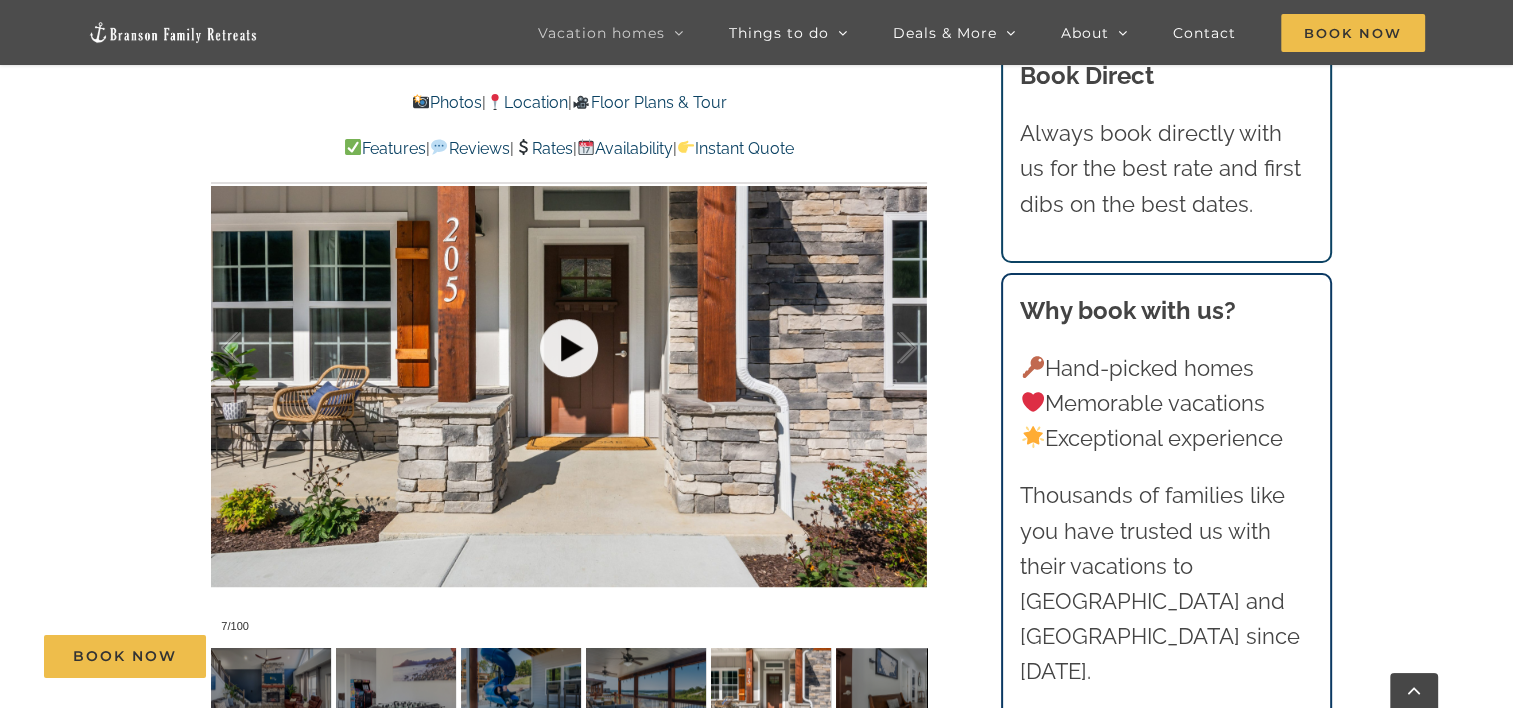 click at bounding box center [569, 348] 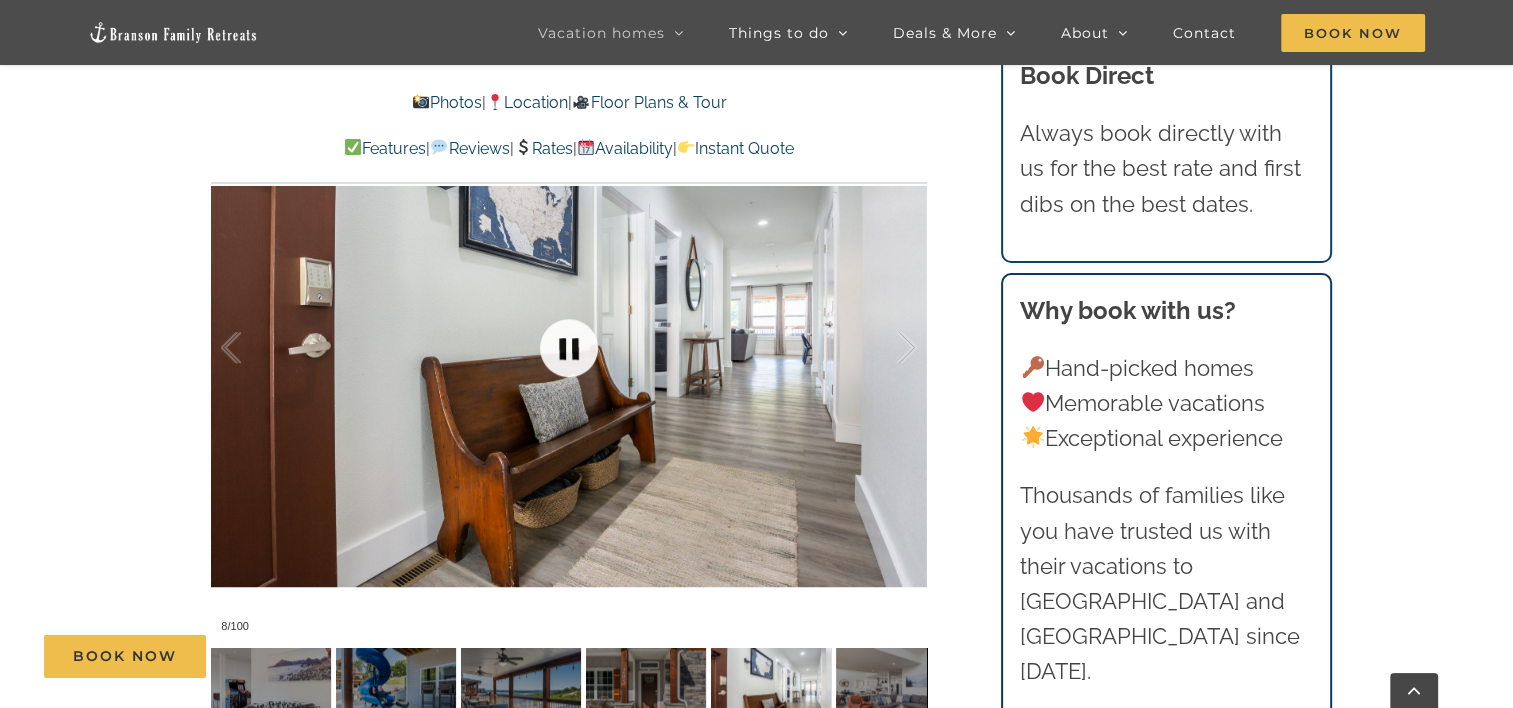 click at bounding box center (569, 348) 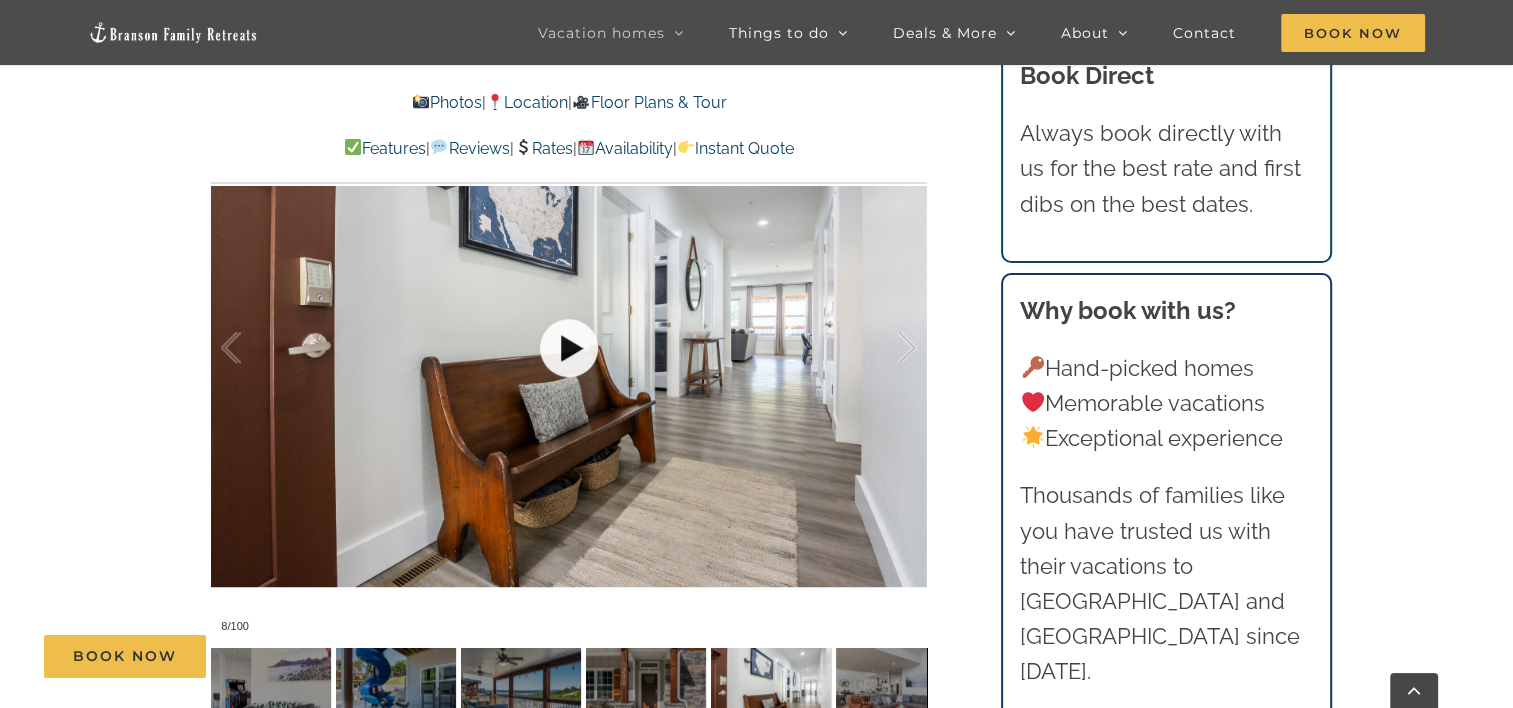 click at bounding box center [569, 348] 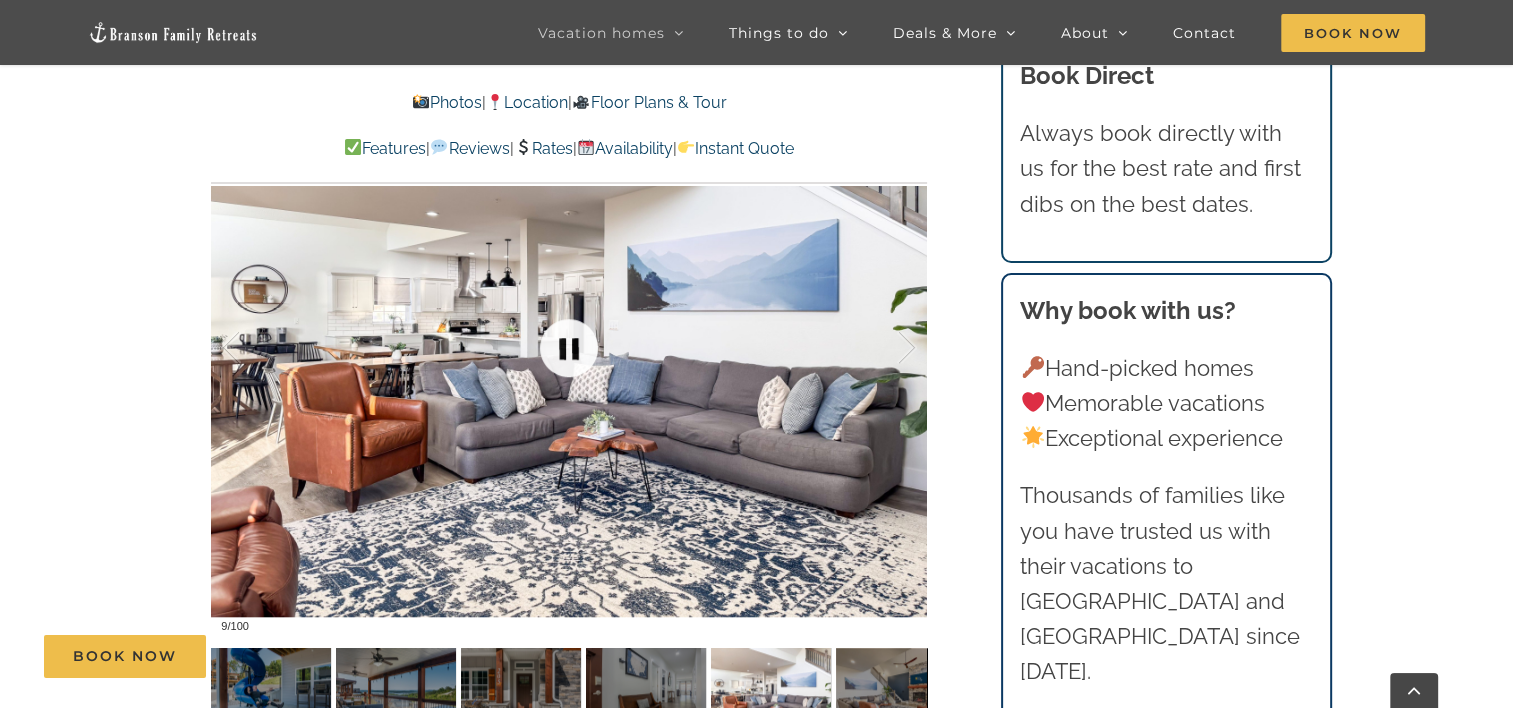 click at bounding box center (569, 348) 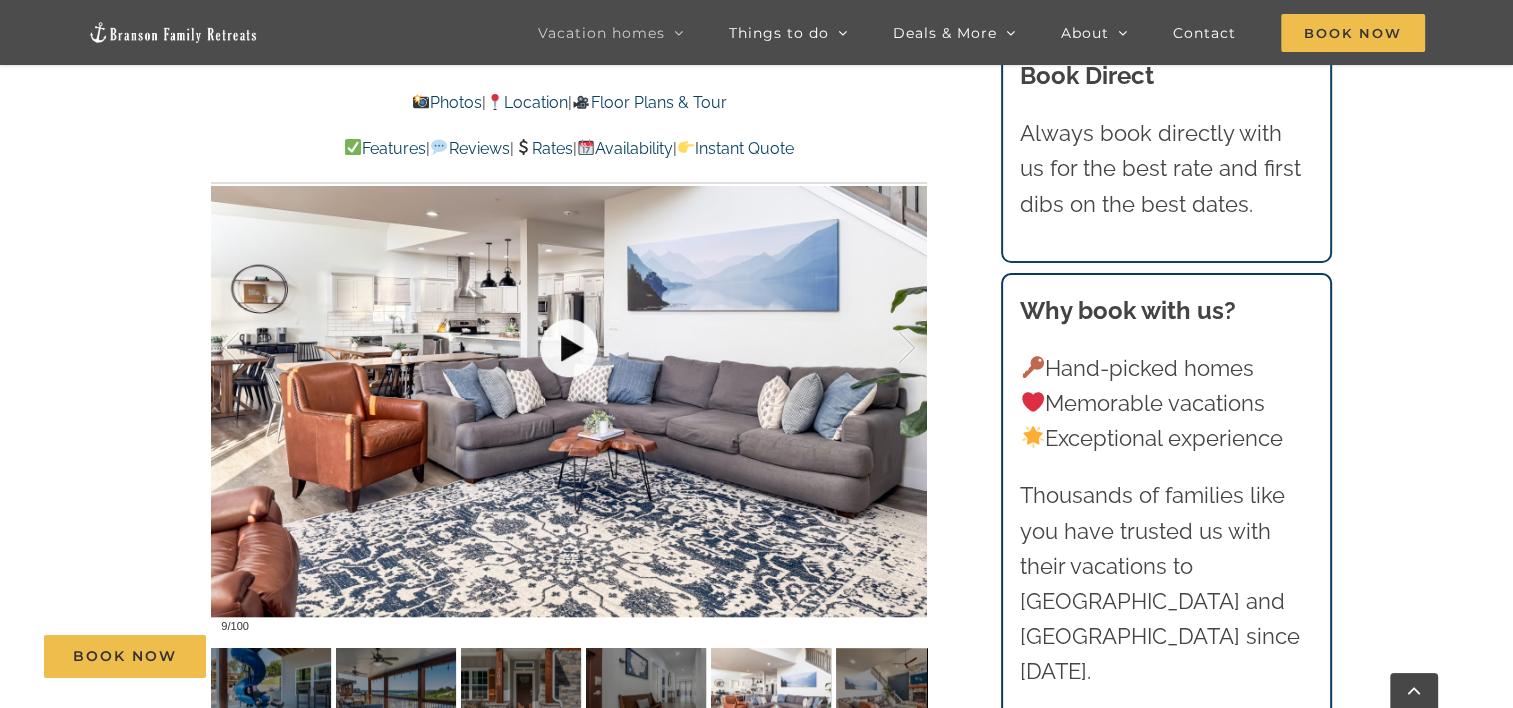 click at bounding box center (569, 348) 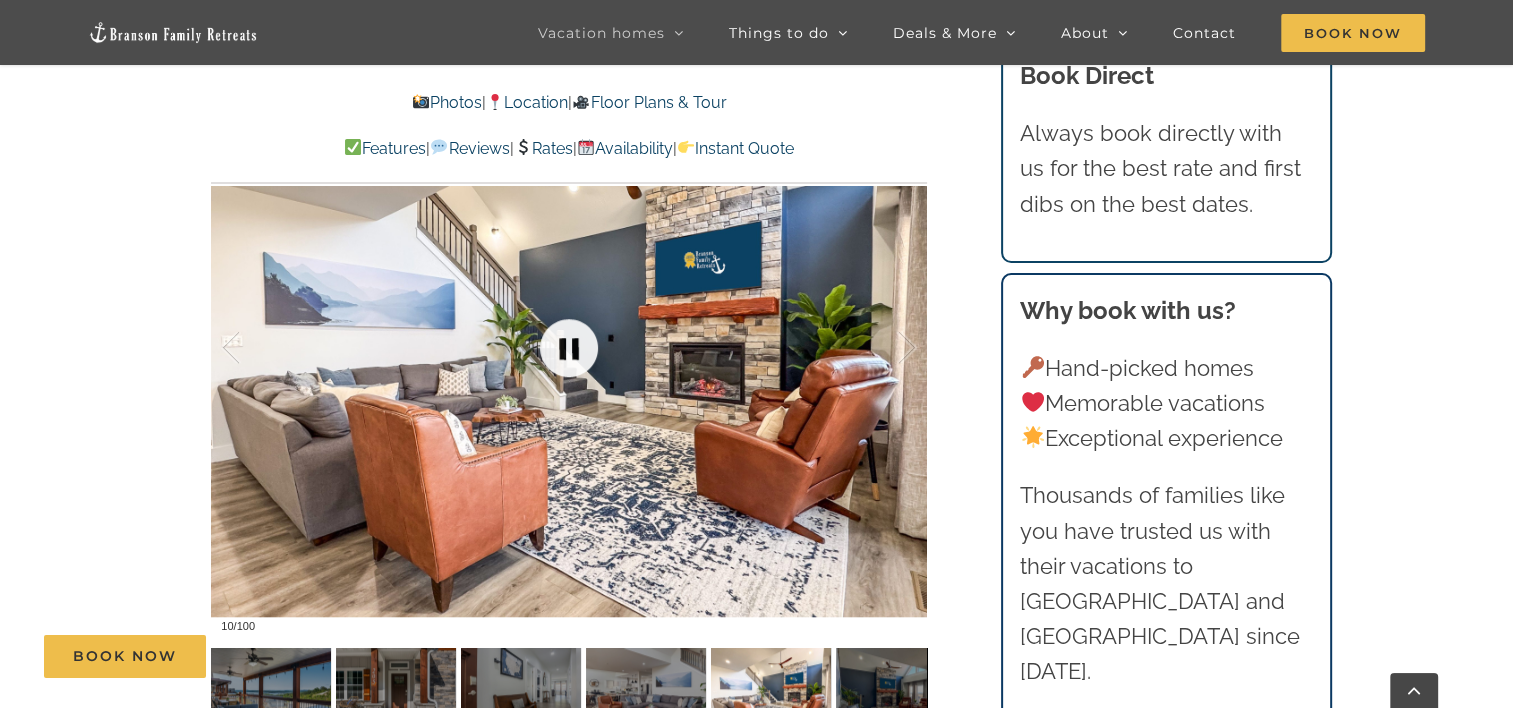 click at bounding box center [569, 348] 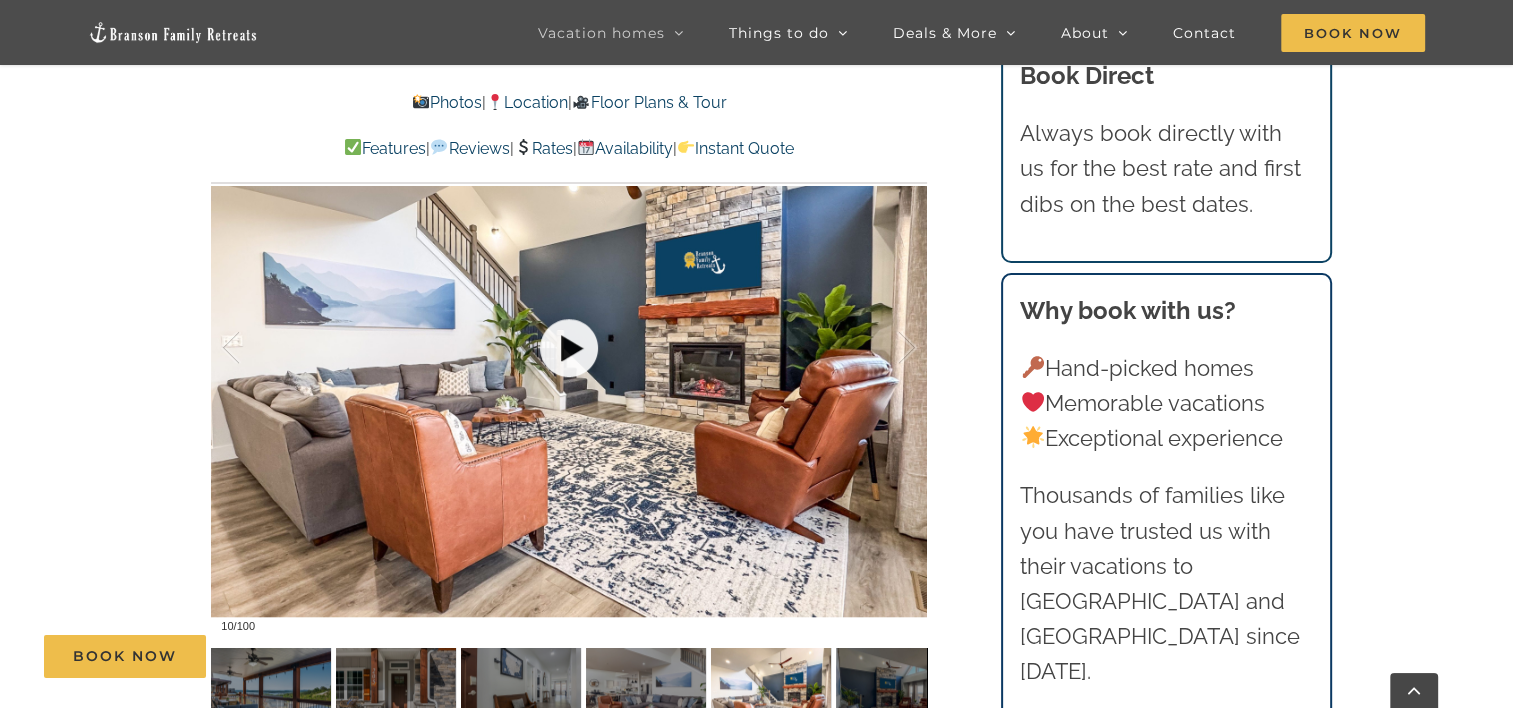 click at bounding box center (569, 348) 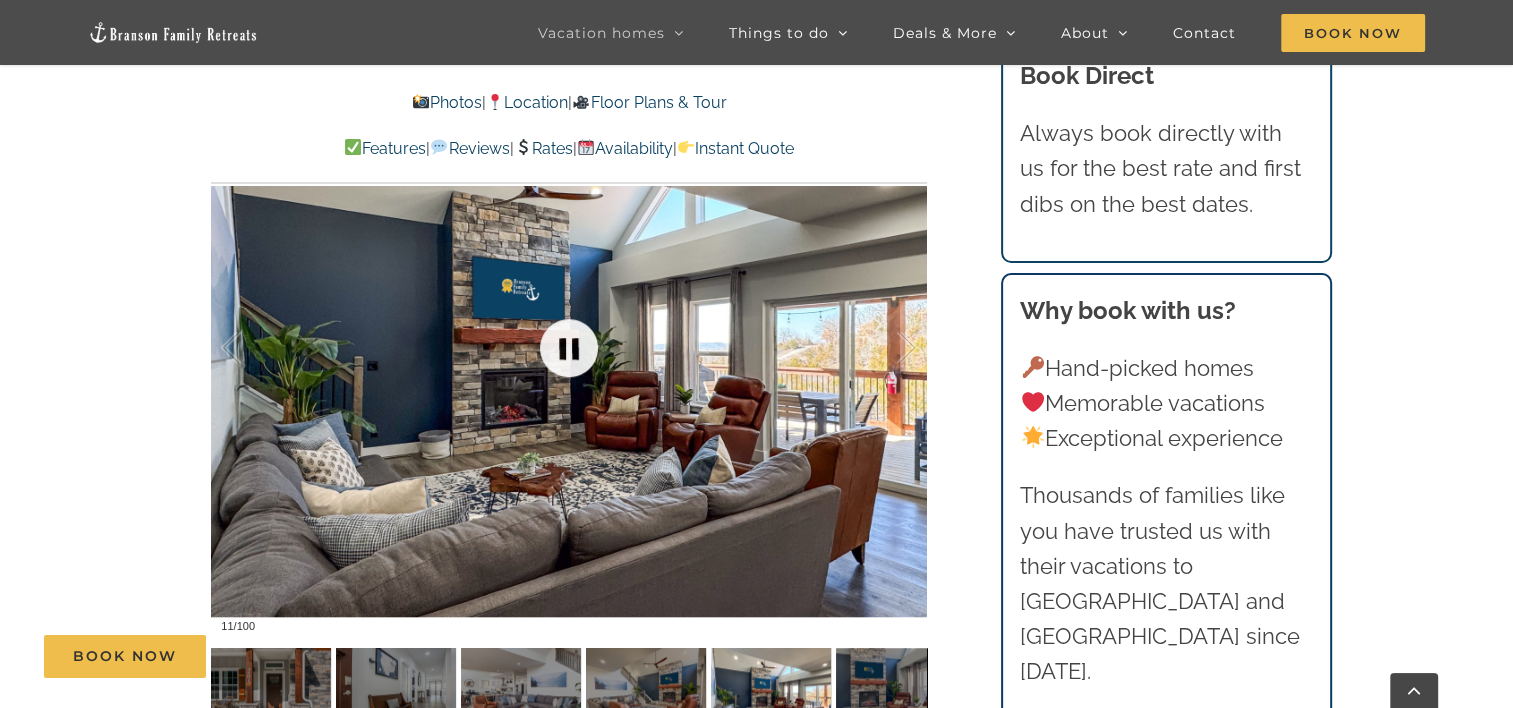 click at bounding box center [569, 348] 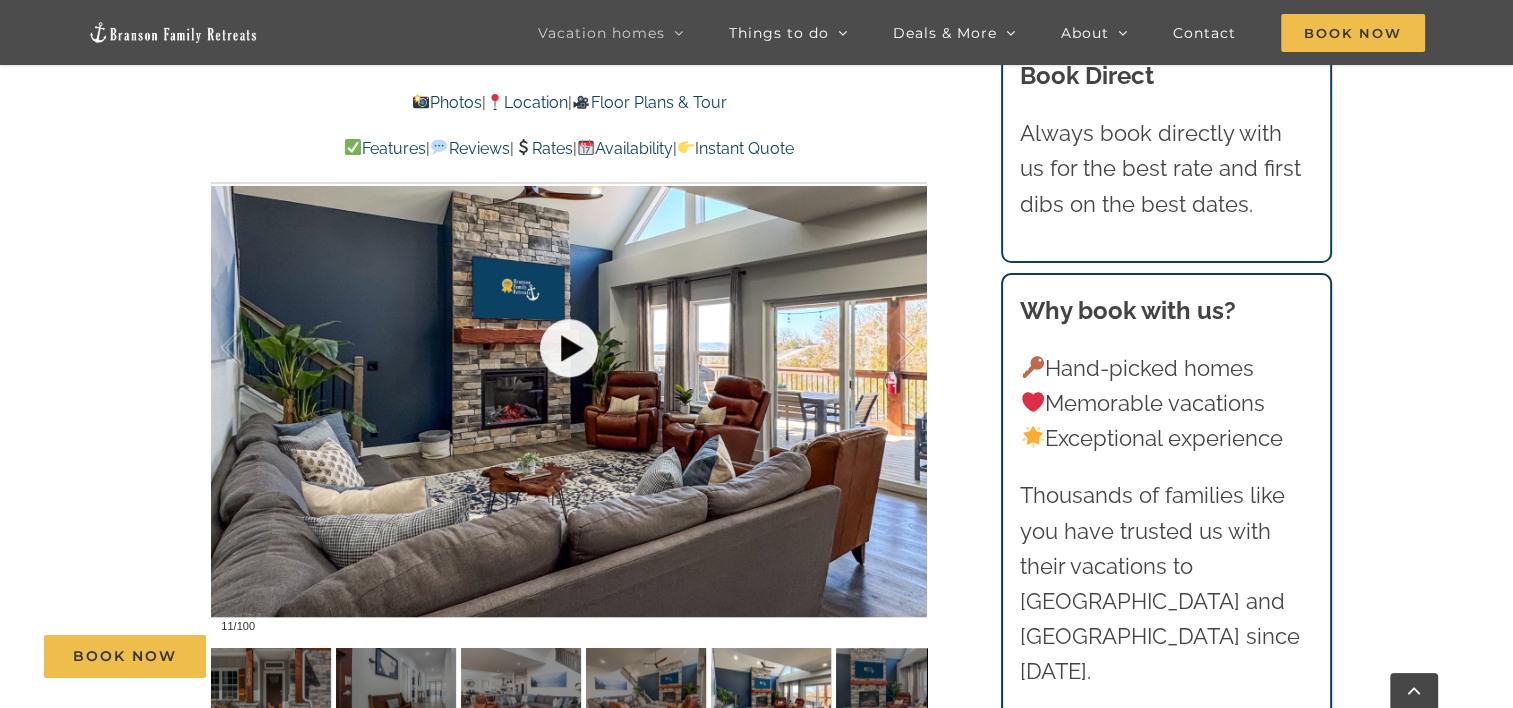 click at bounding box center (569, 348) 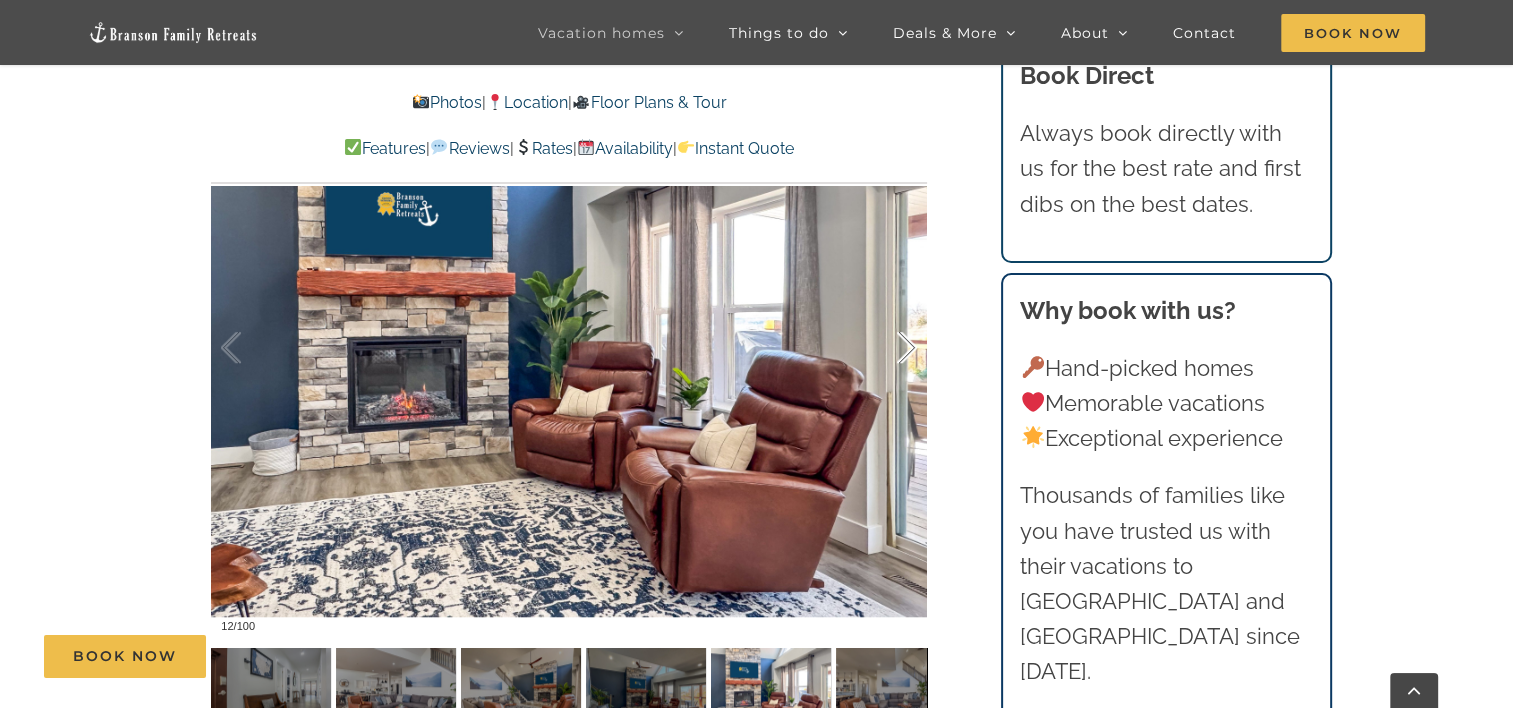click at bounding box center [886, 348] 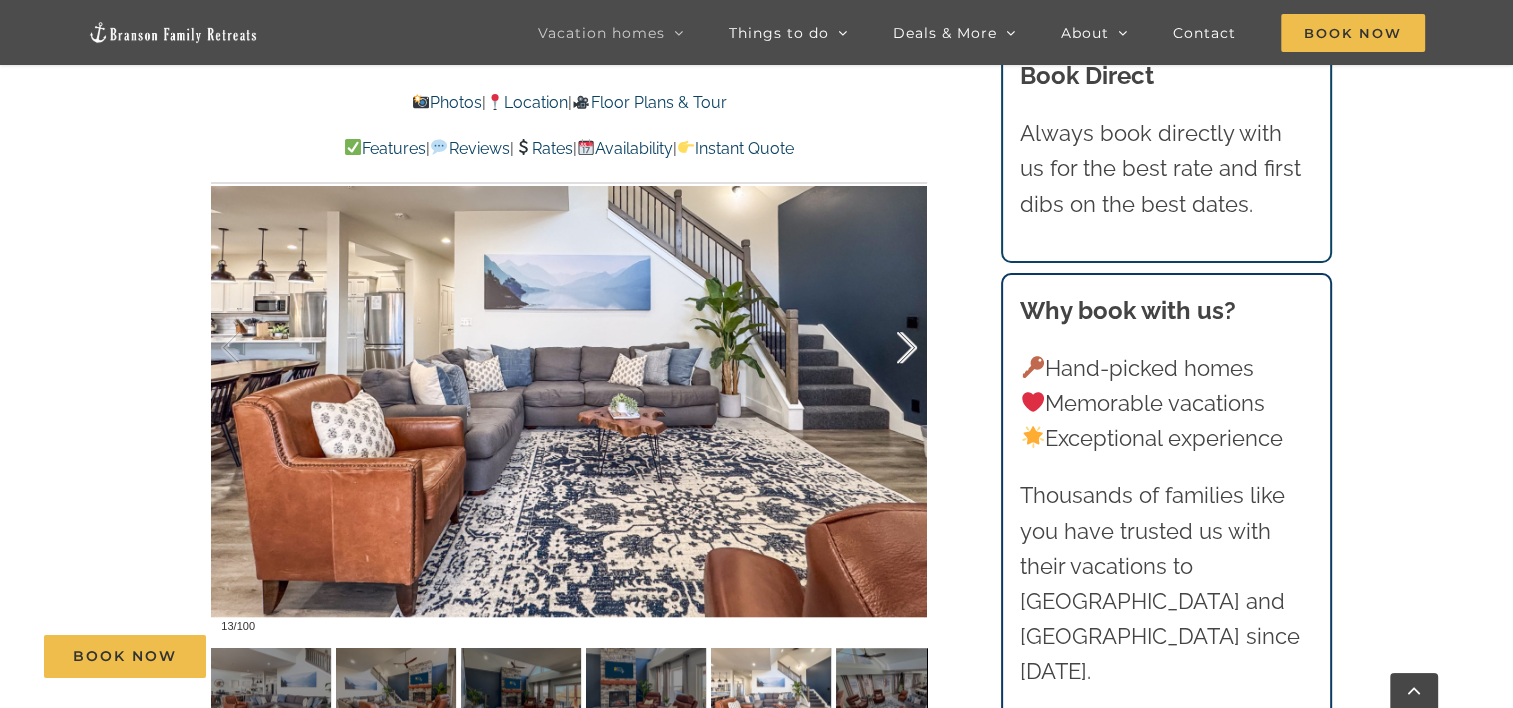 click at bounding box center [886, 348] 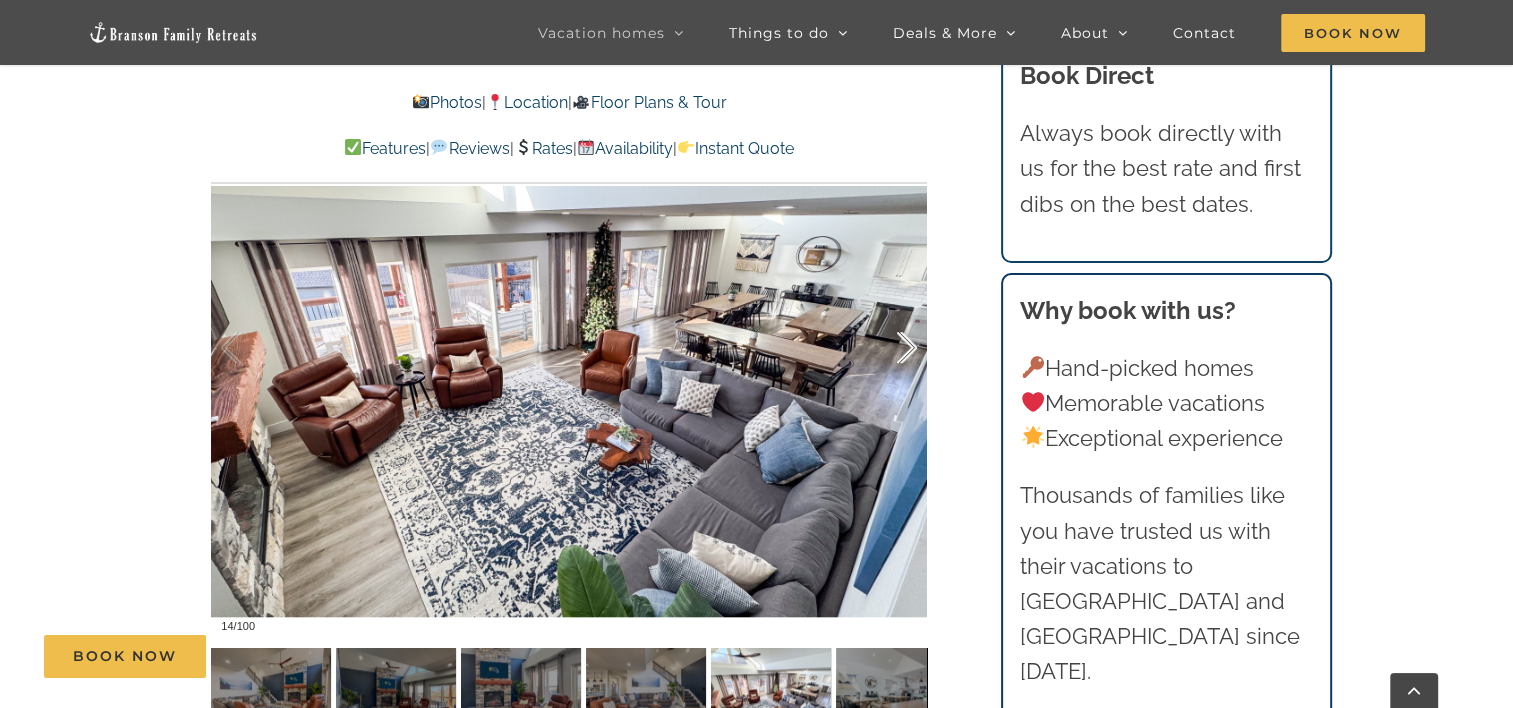 click at bounding box center [886, 348] 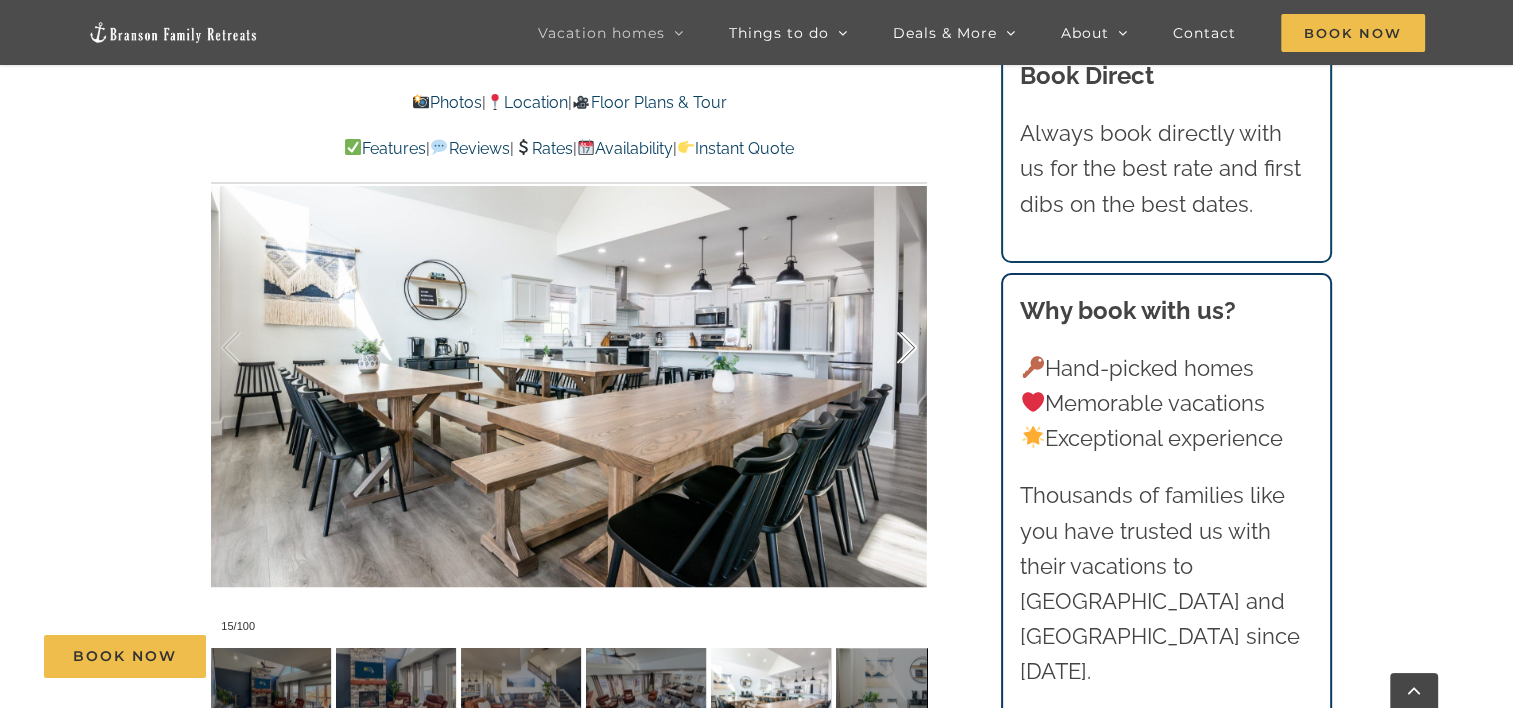 click at bounding box center [886, 348] 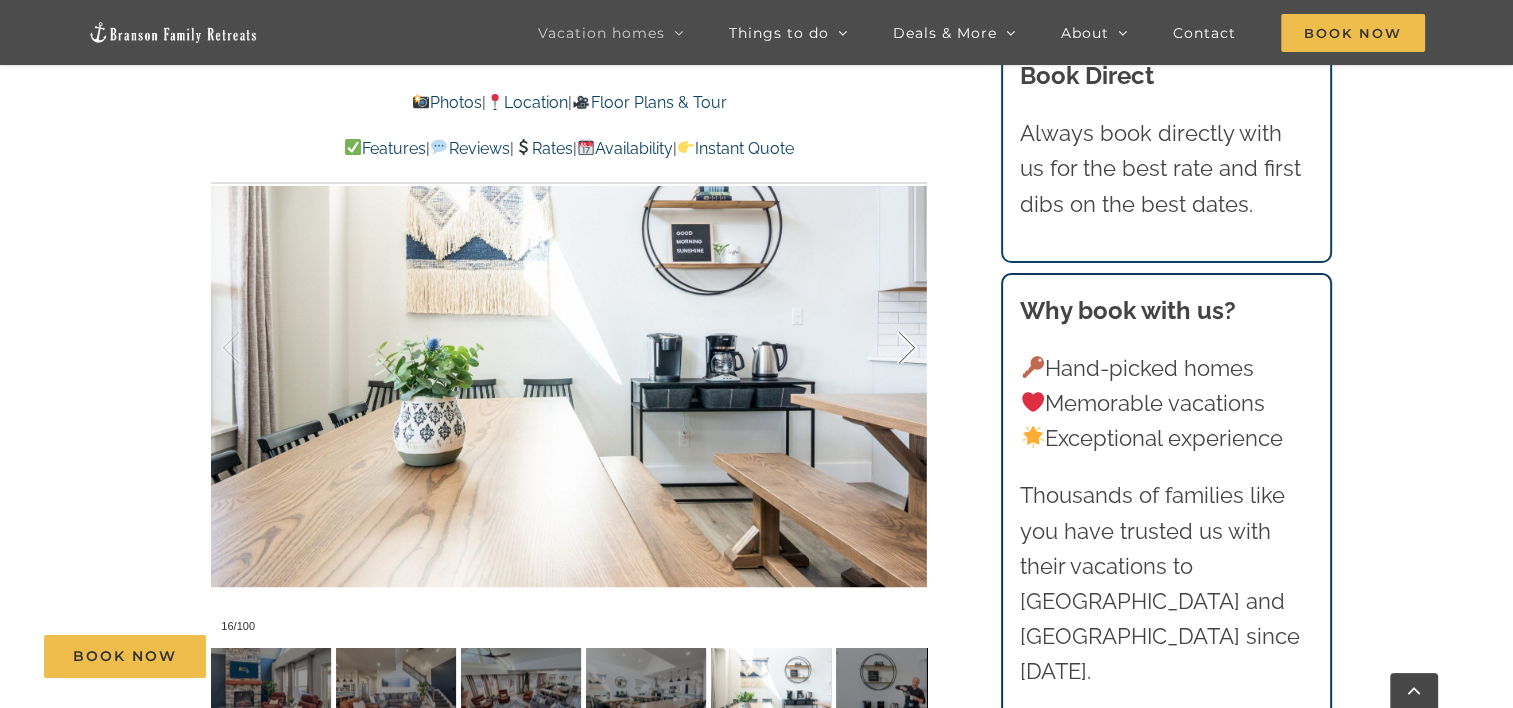 click at bounding box center [886, 348] 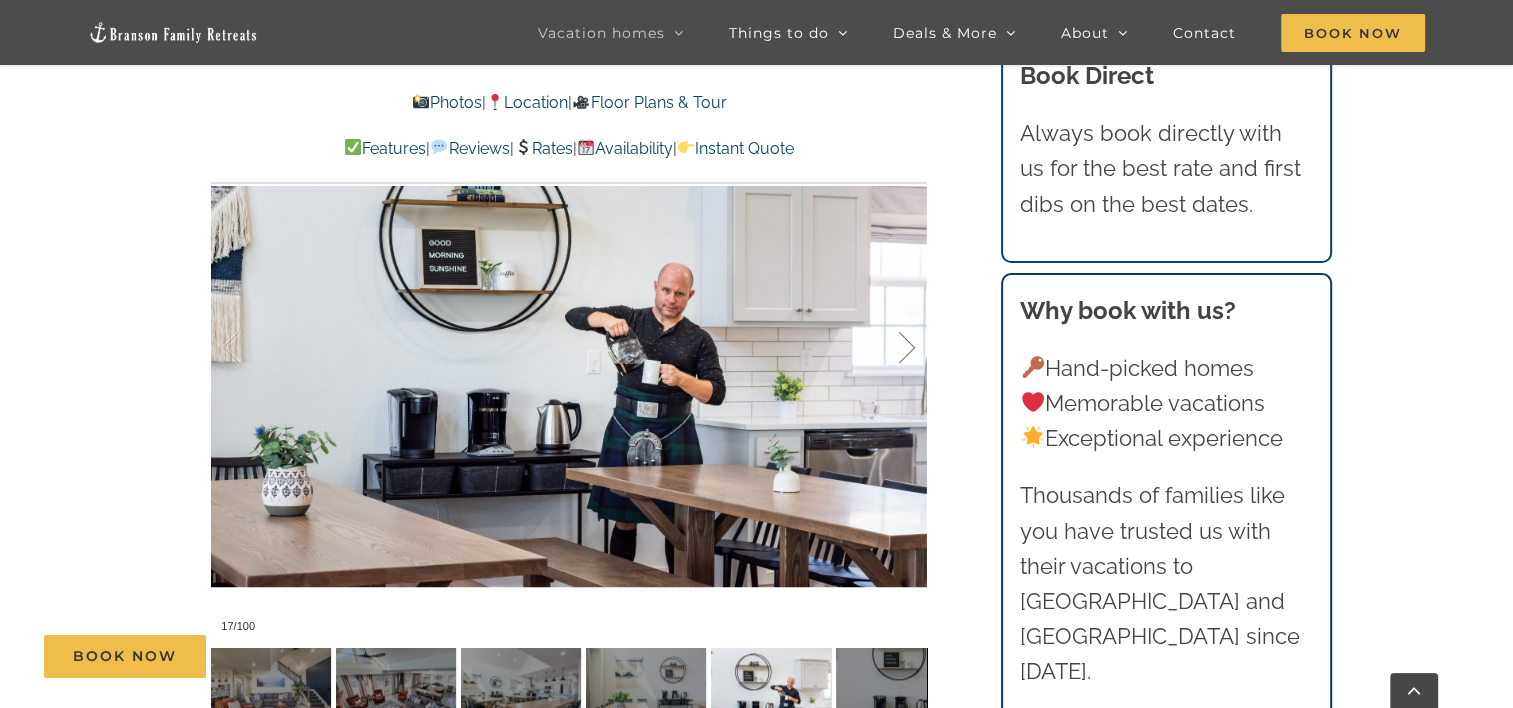 click at bounding box center (886, 348) 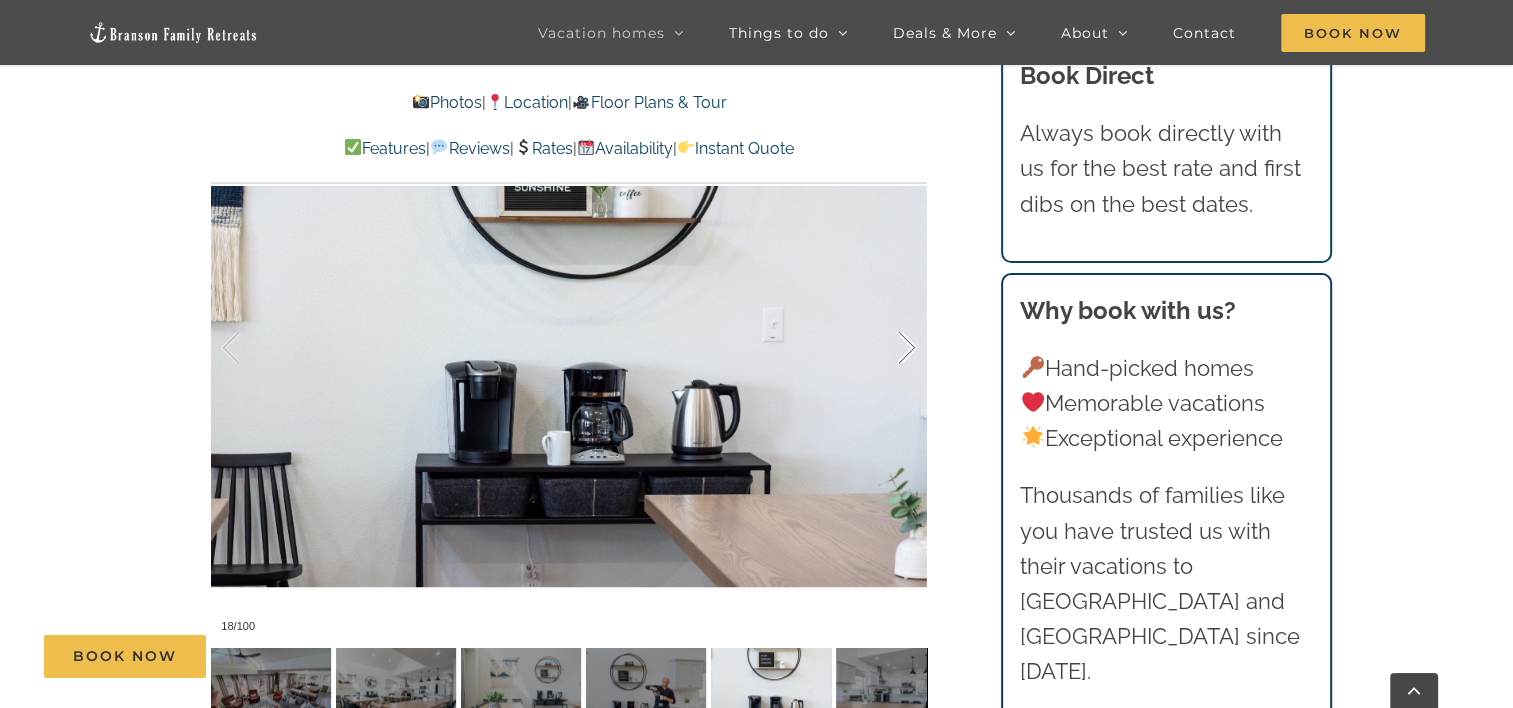 click at bounding box center (886, 348) 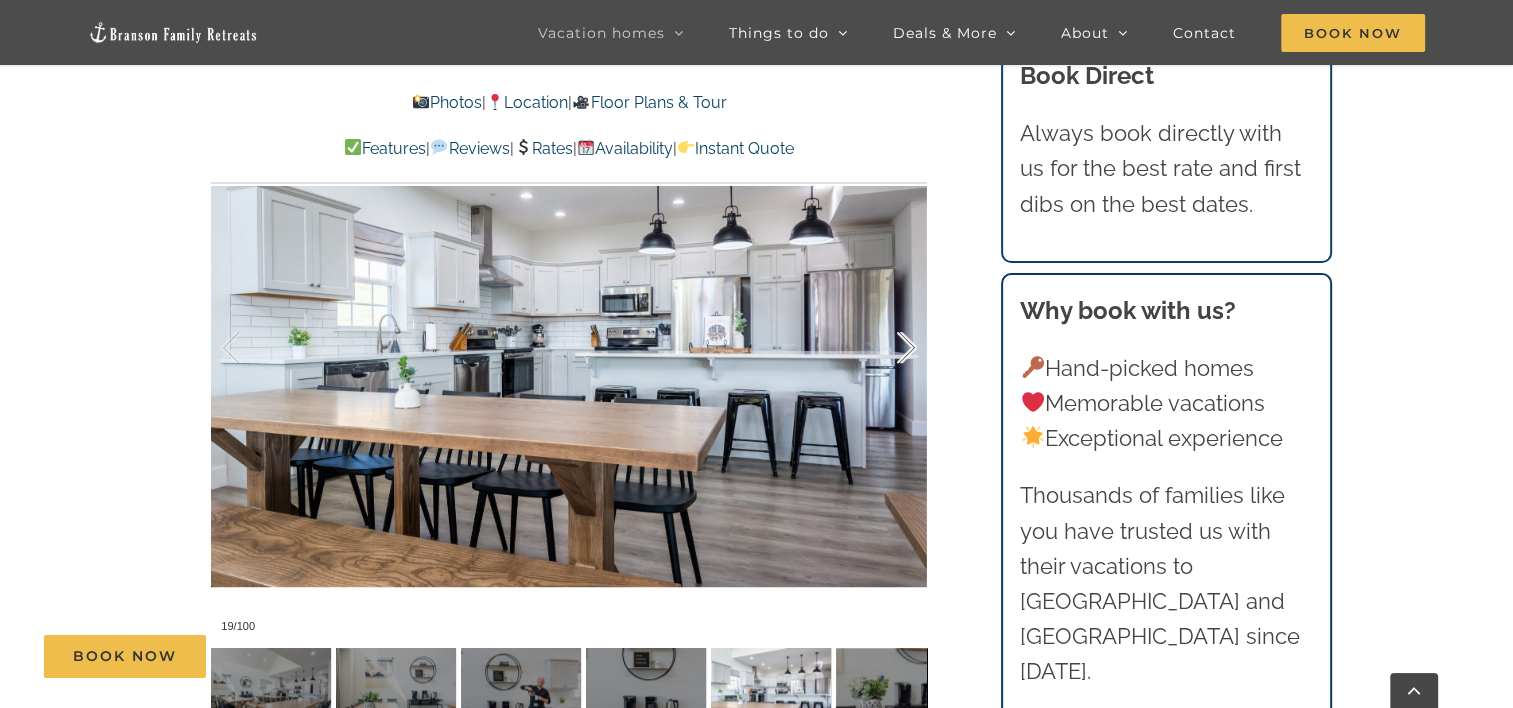 click at bounding box center (886, 348) 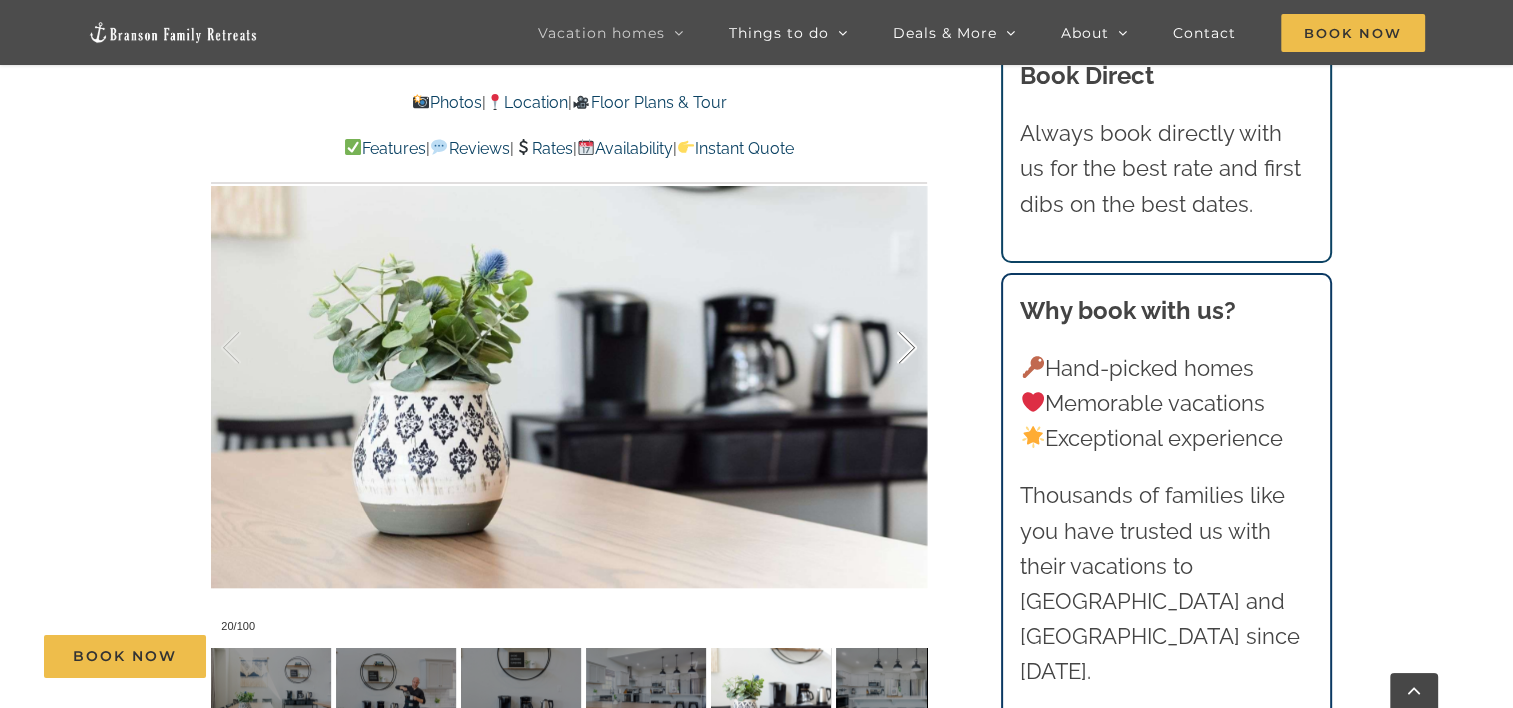 click at bounding box center (886, 348) 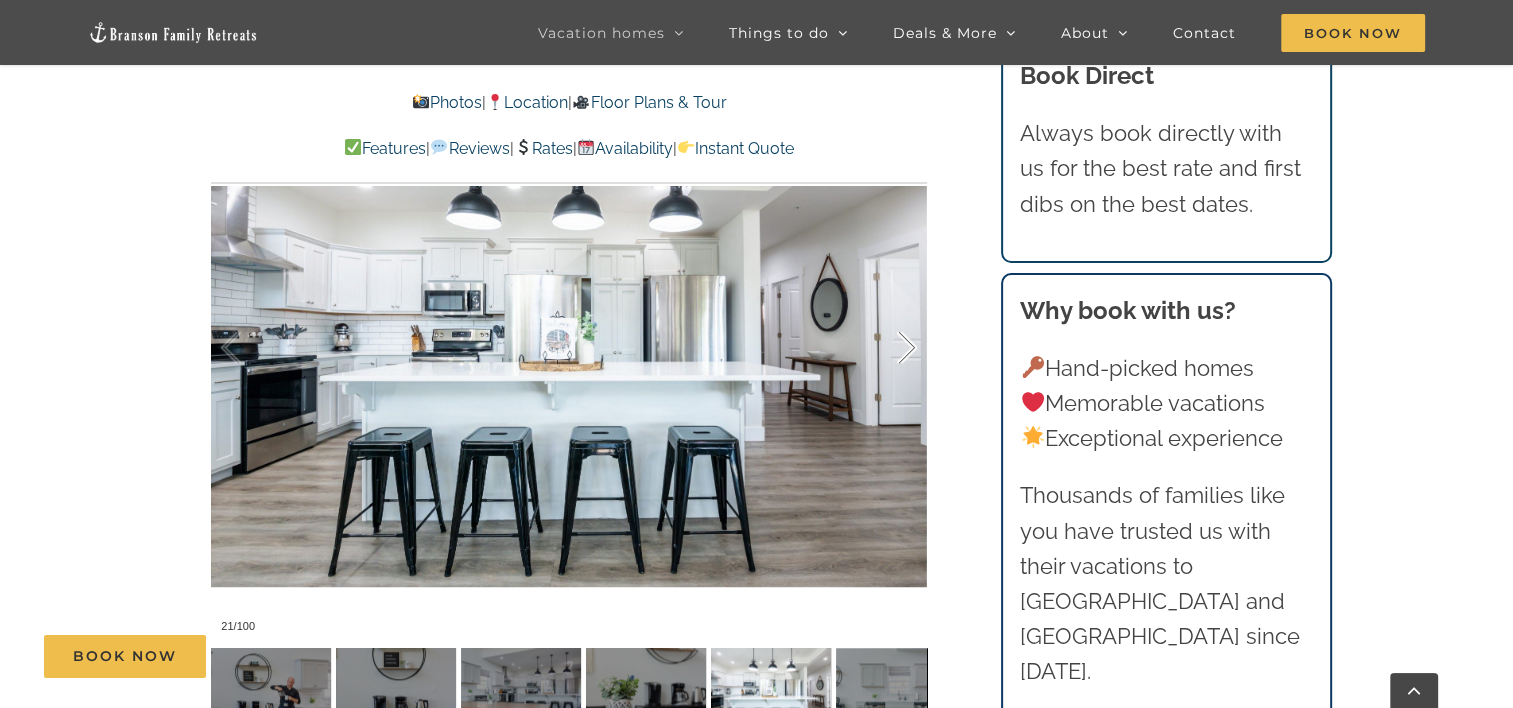 click at bounding box center [886, 348] 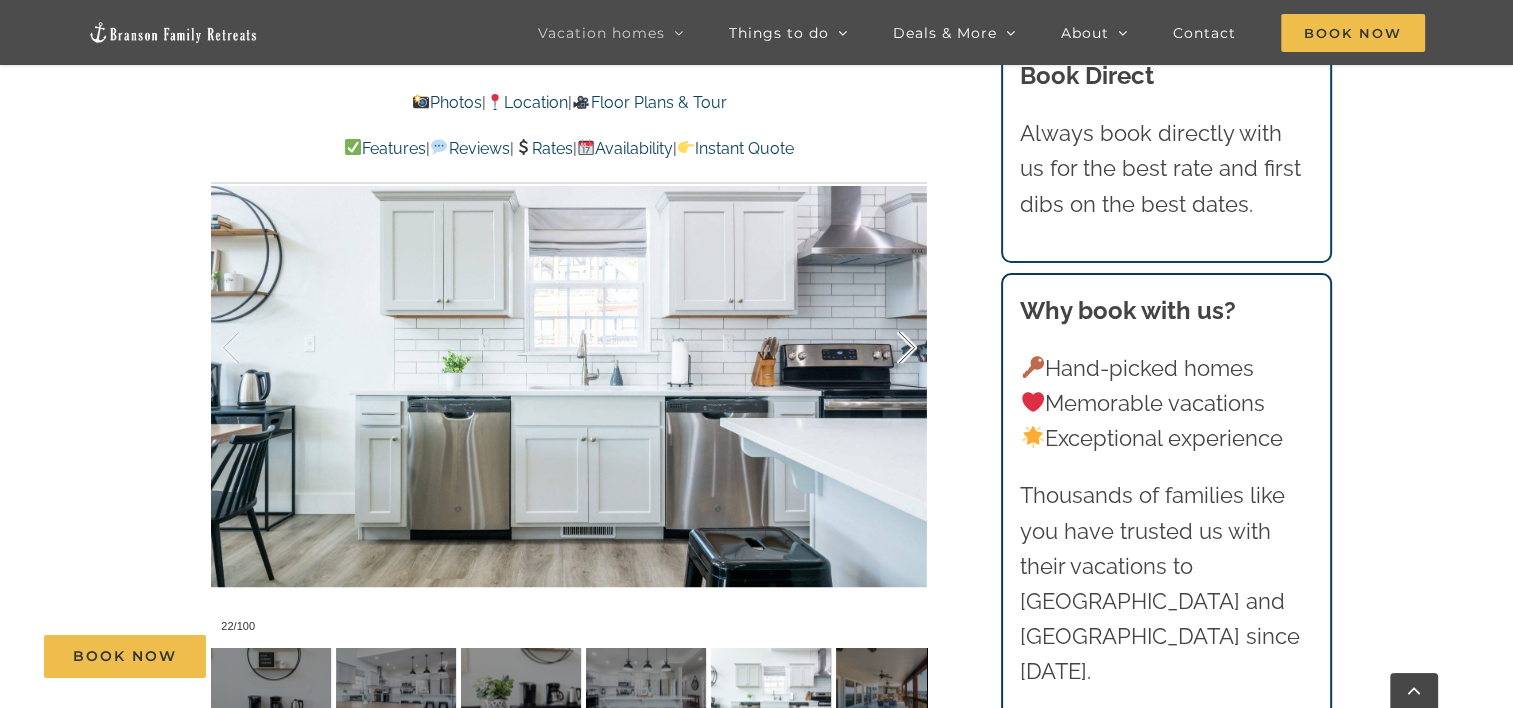 click at bounding box center [886, 348] 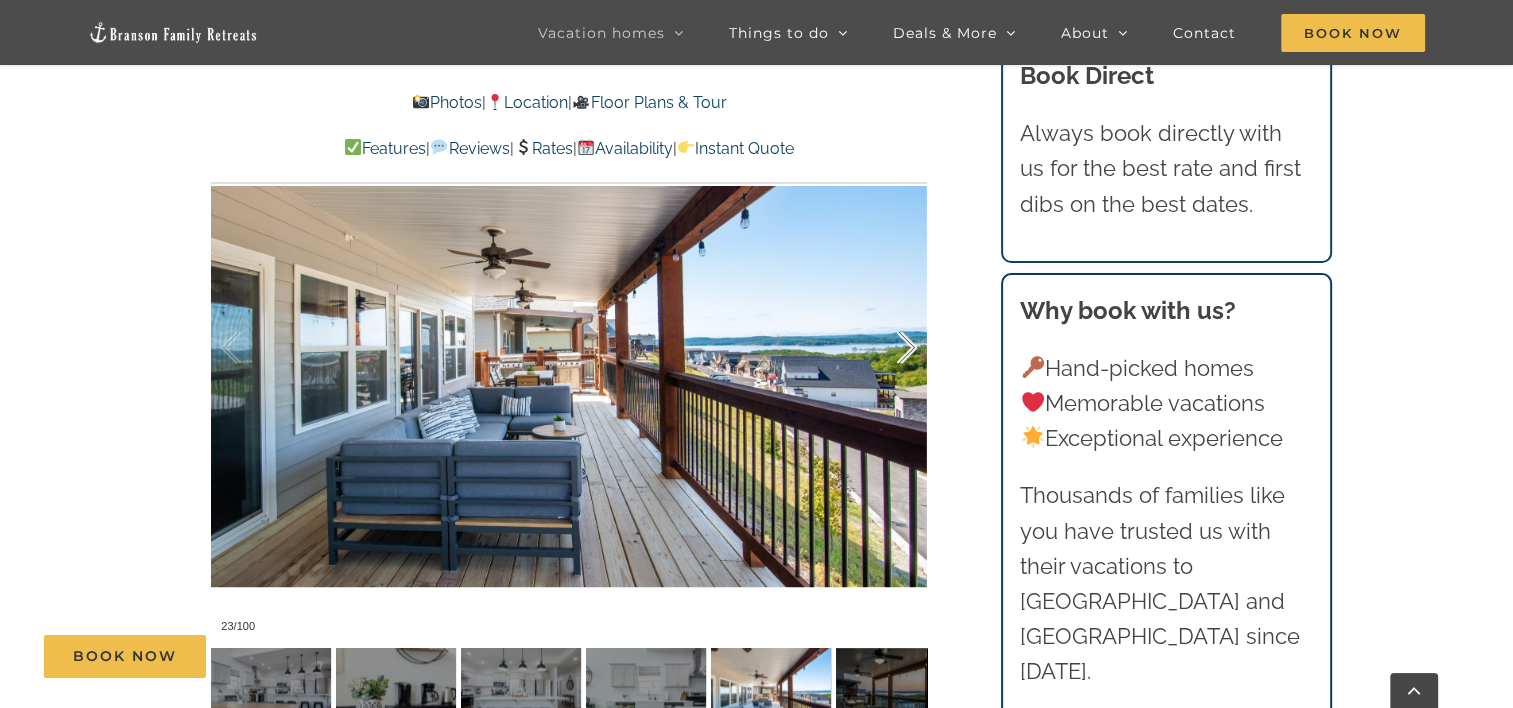 click at bounding box center (886, 348) 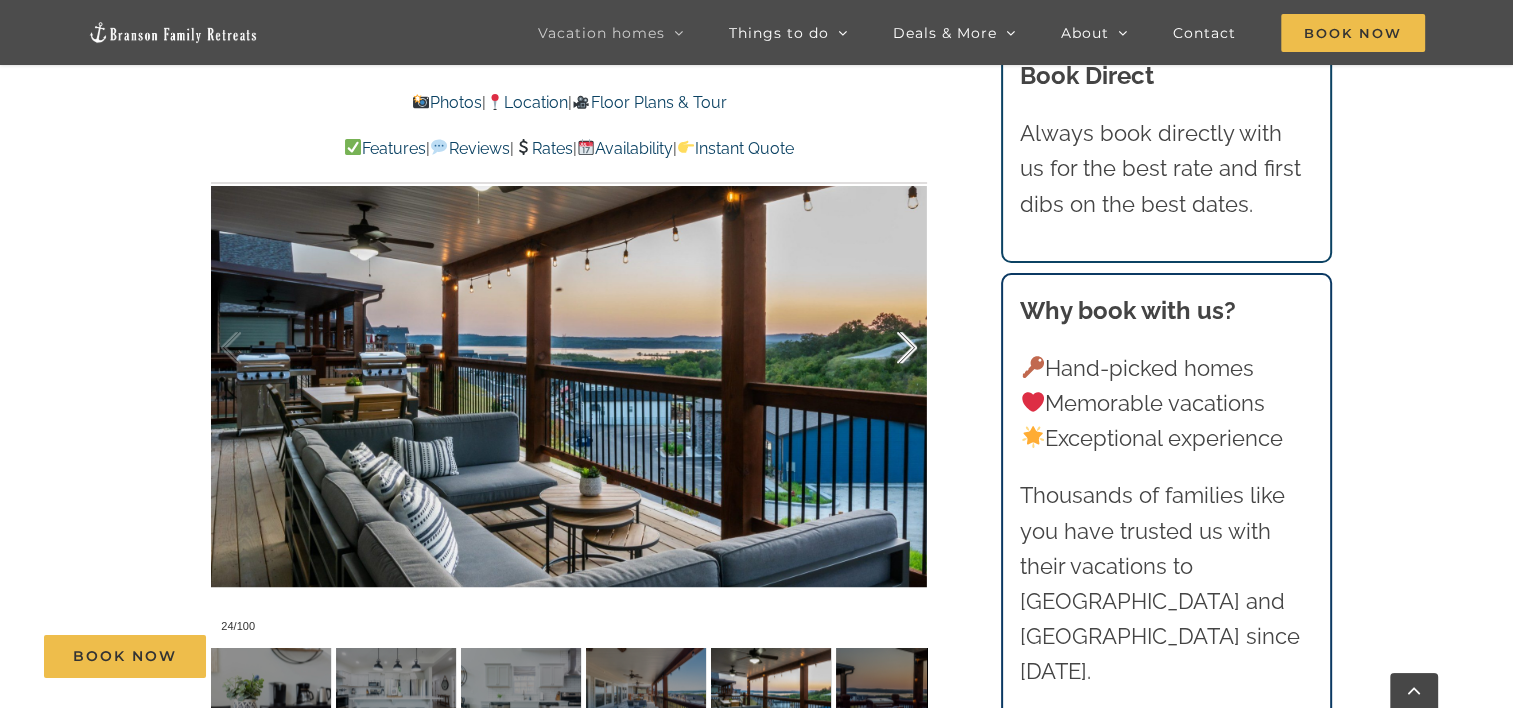 click at bounding box center [886, 348] 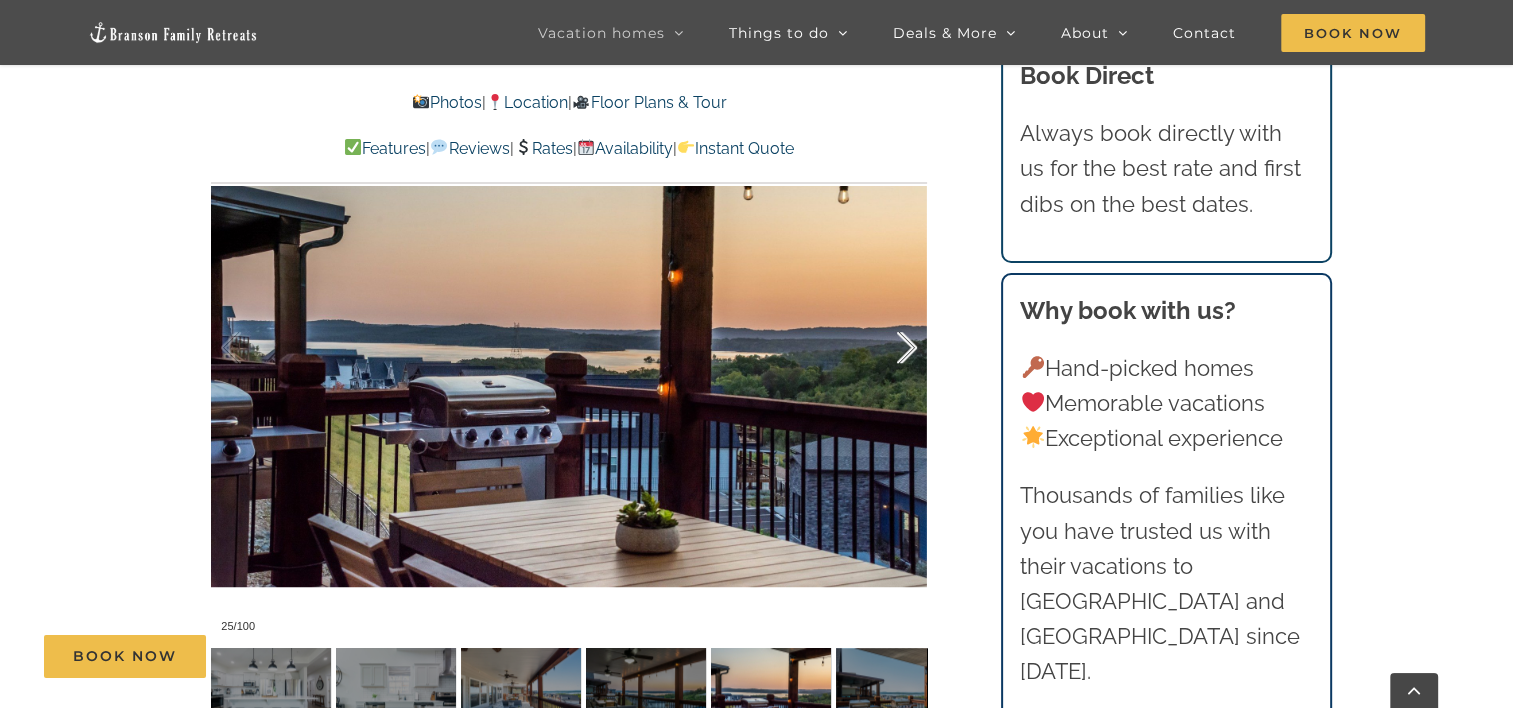click at bounding box center [886, 348] 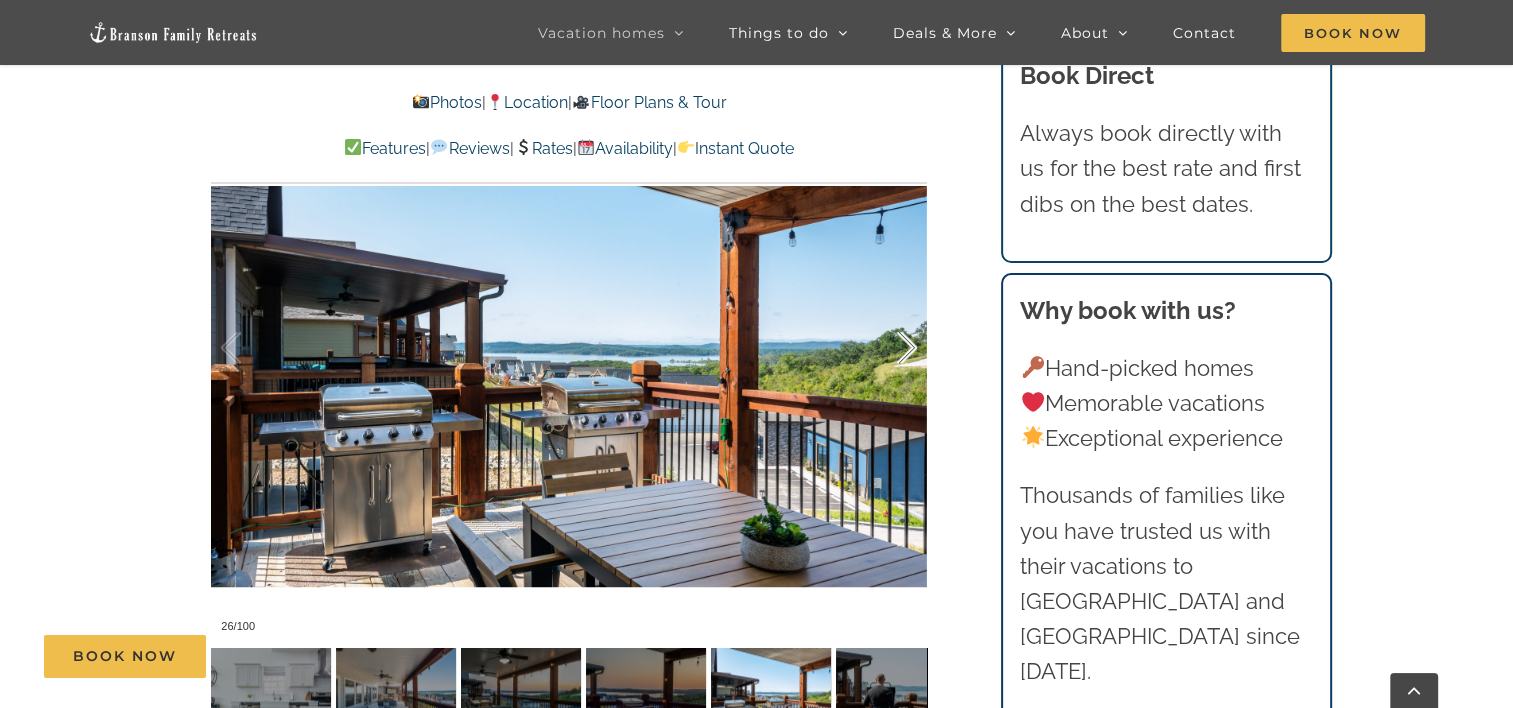 click at bounding box center (886, 348) 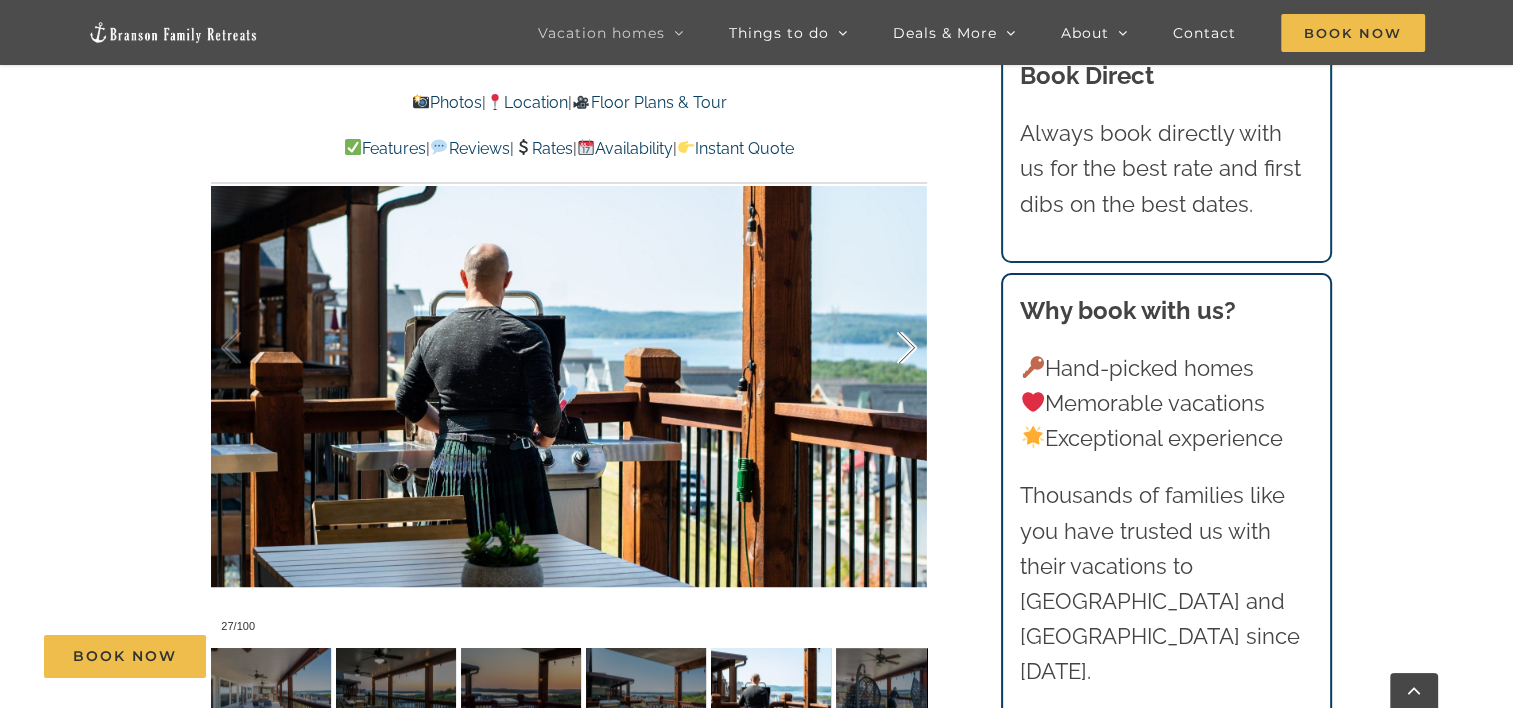 click at bounding box center [886, 348] 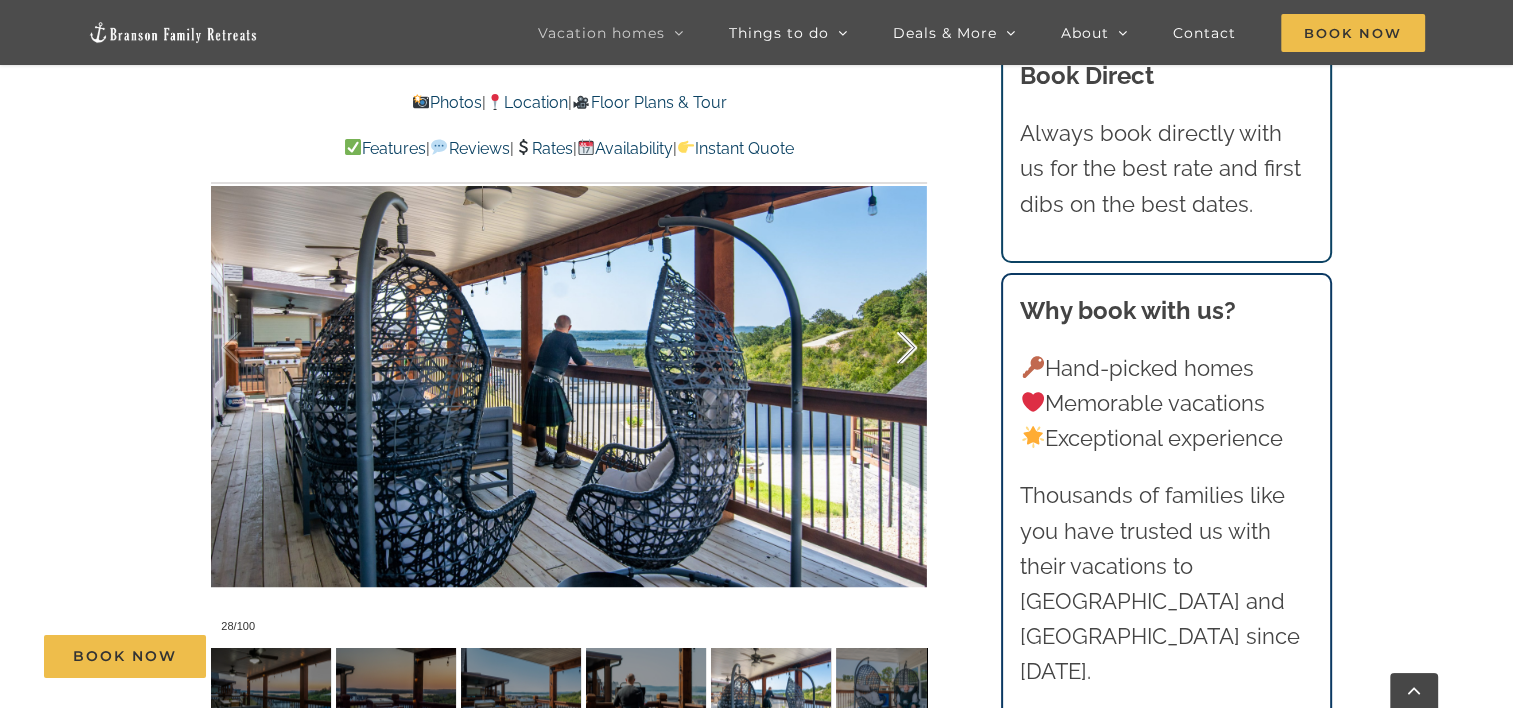 click at bounding box center (886, 348) 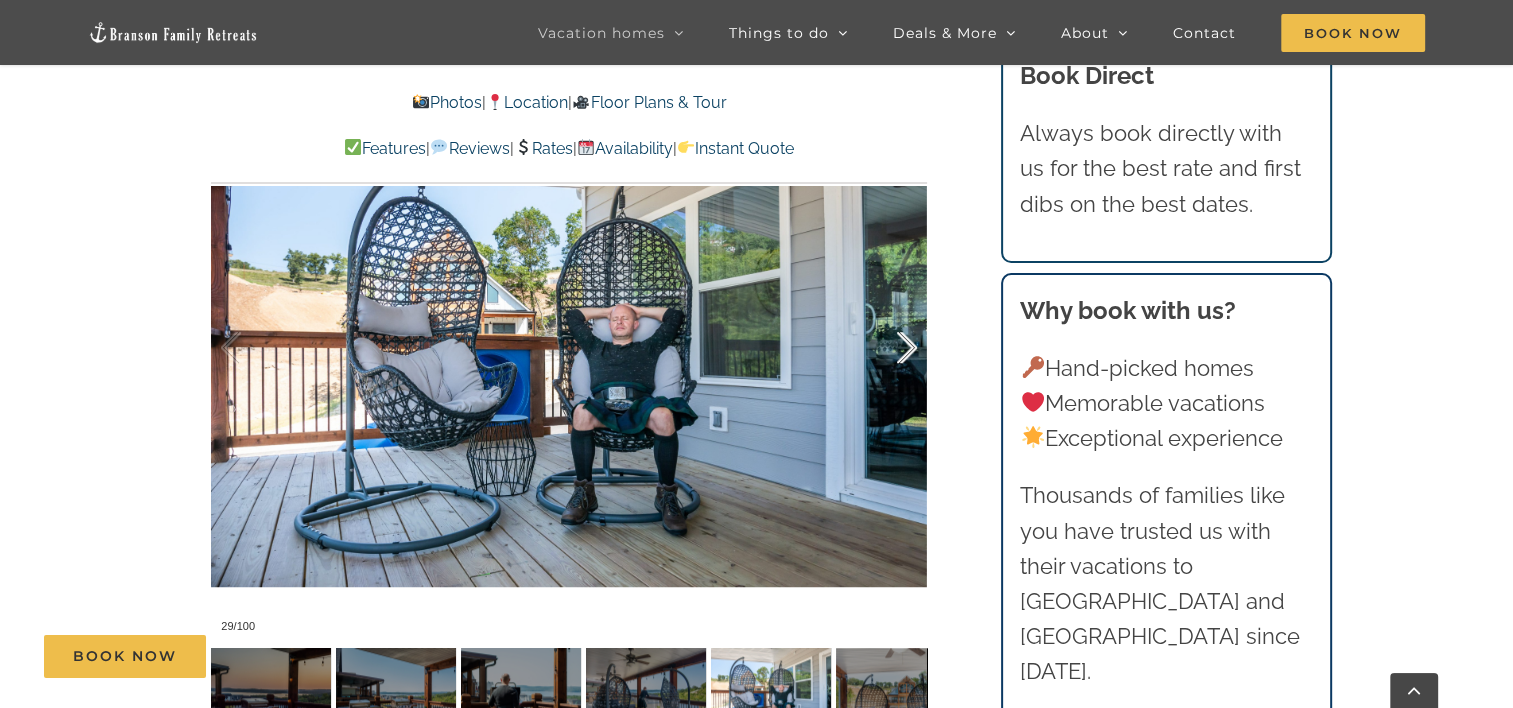 click at bounding box center (886, 348) 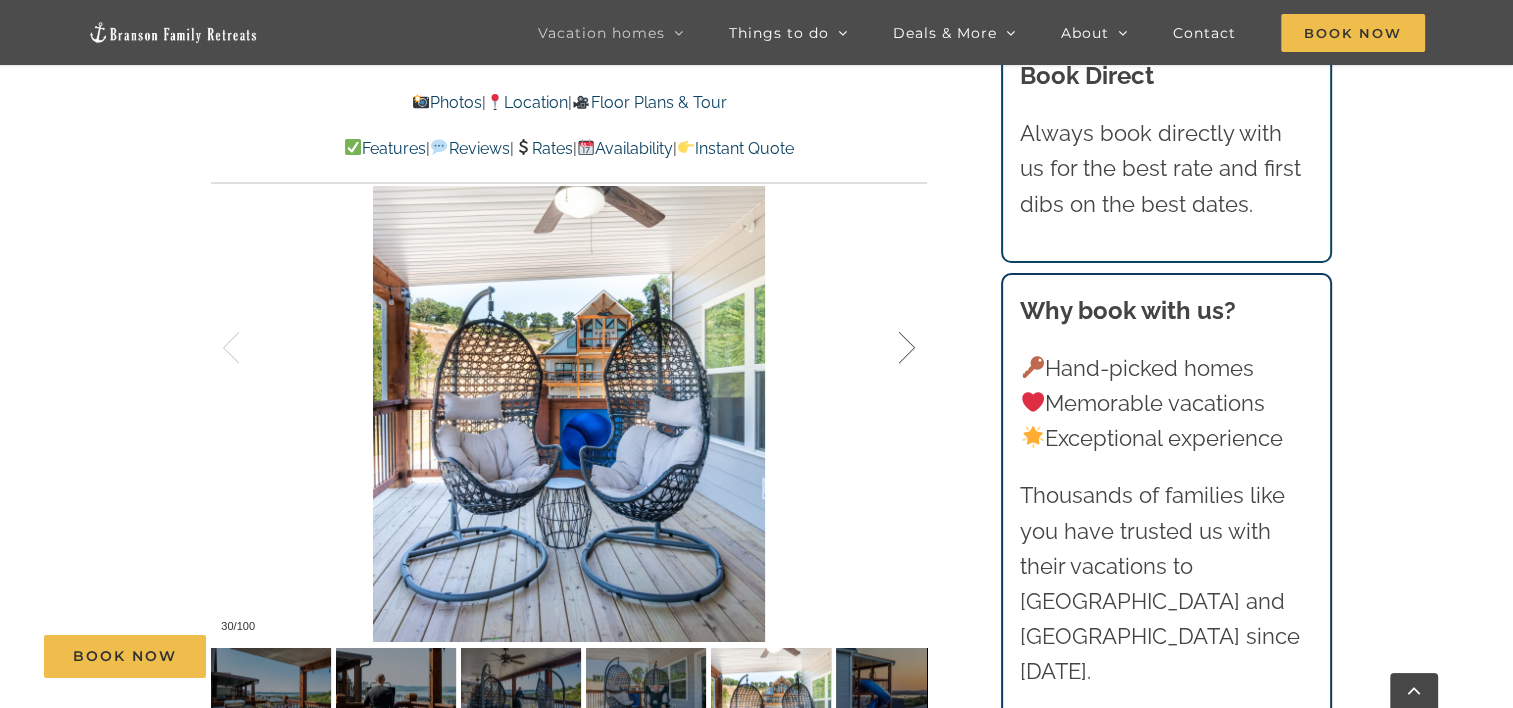 click at bounding box center [886, 348] 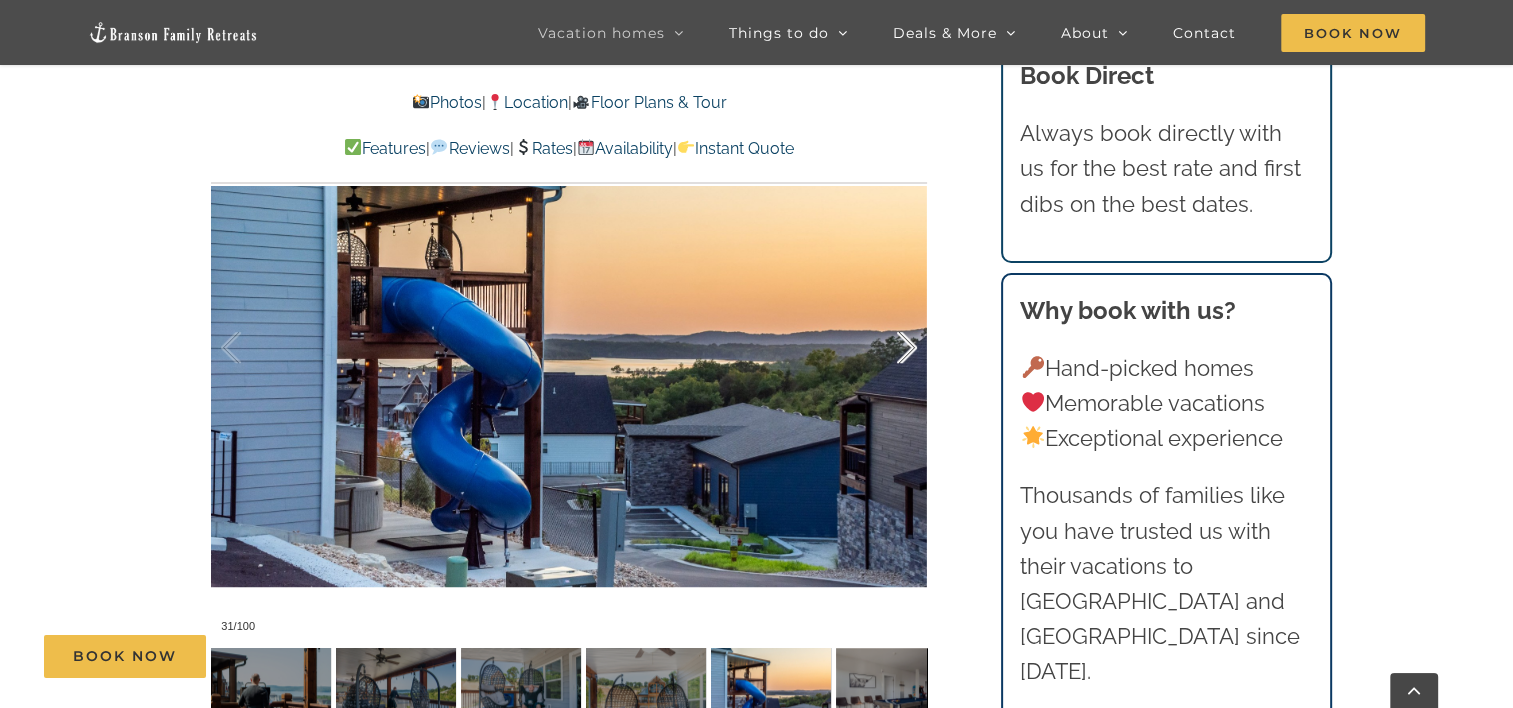 click at bounding box center [886, 348] 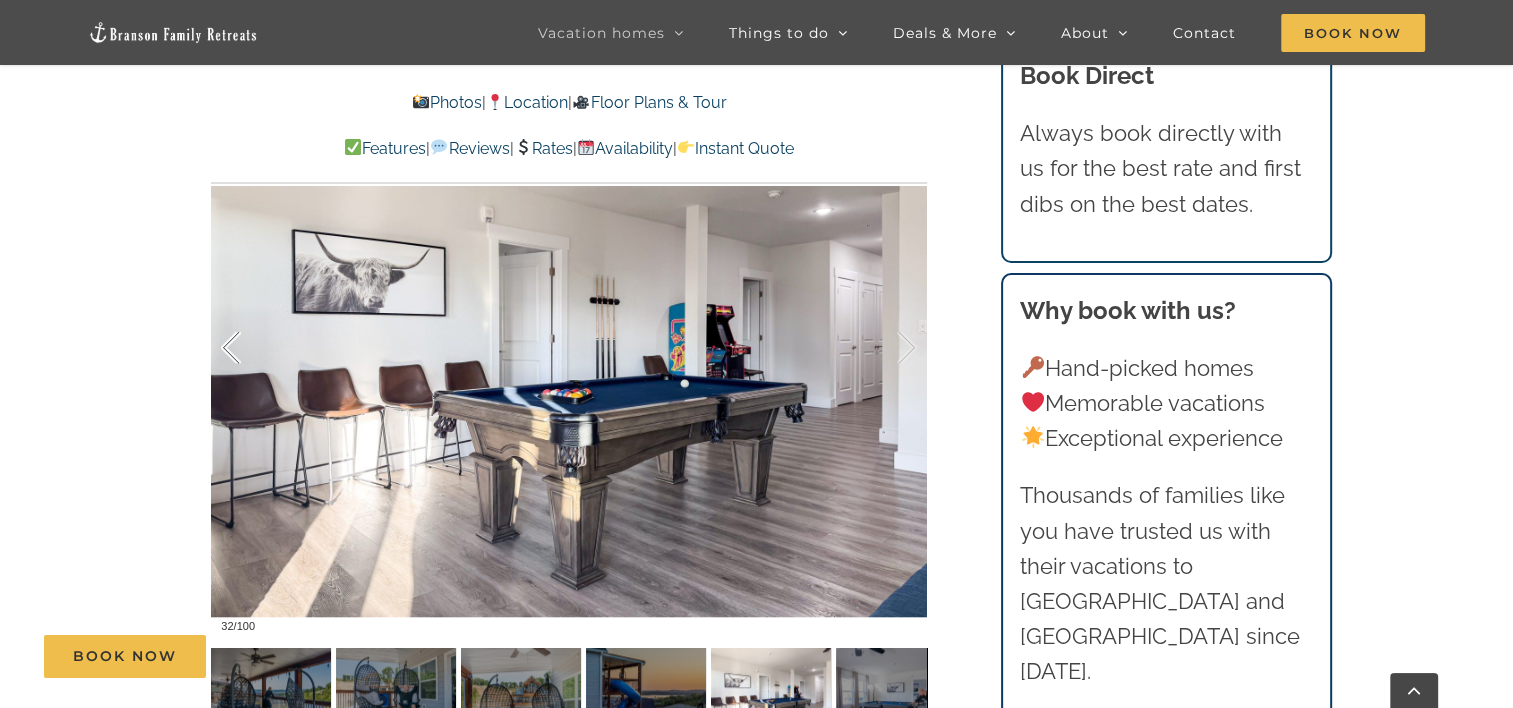 click at bounding box center (252, 348) 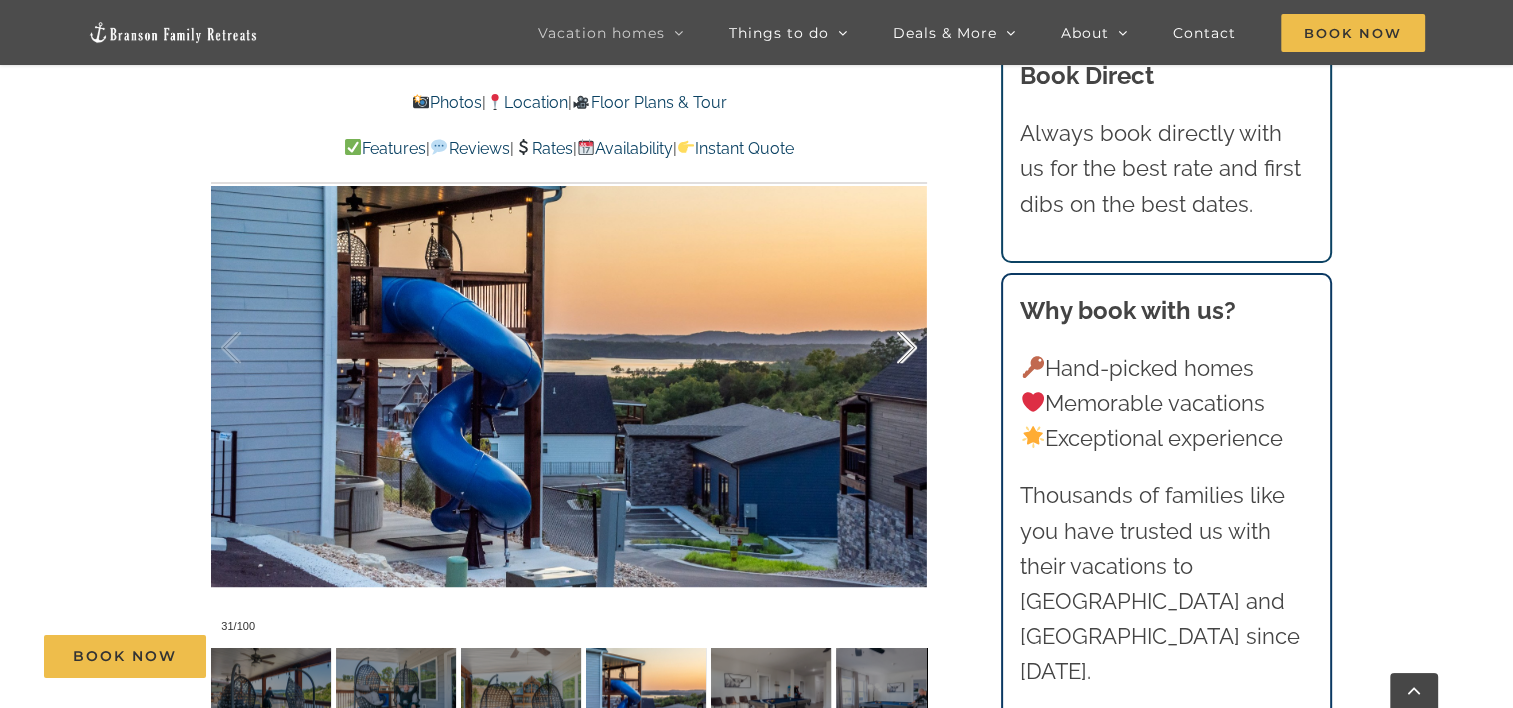click at bounding box center [886, 348] 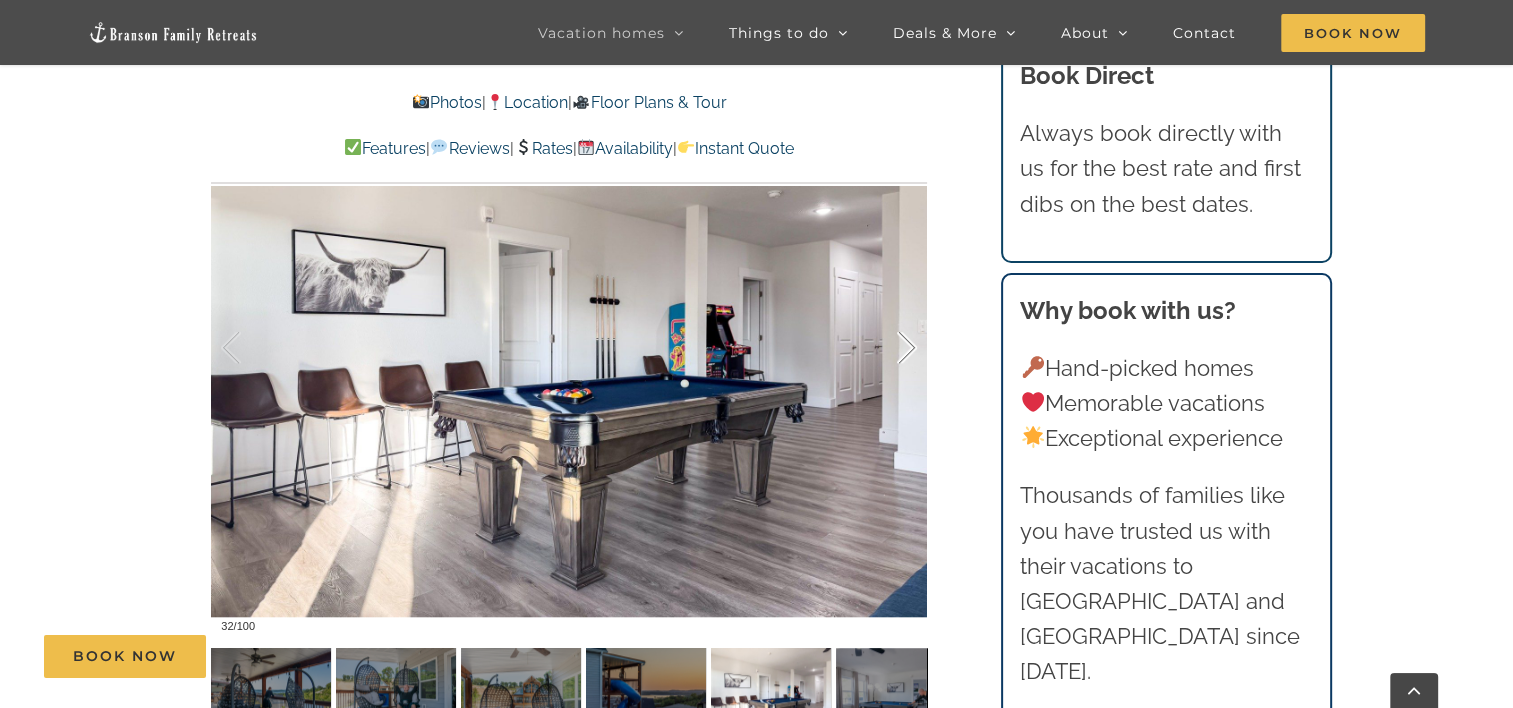 click at bounding box center [886, 348] 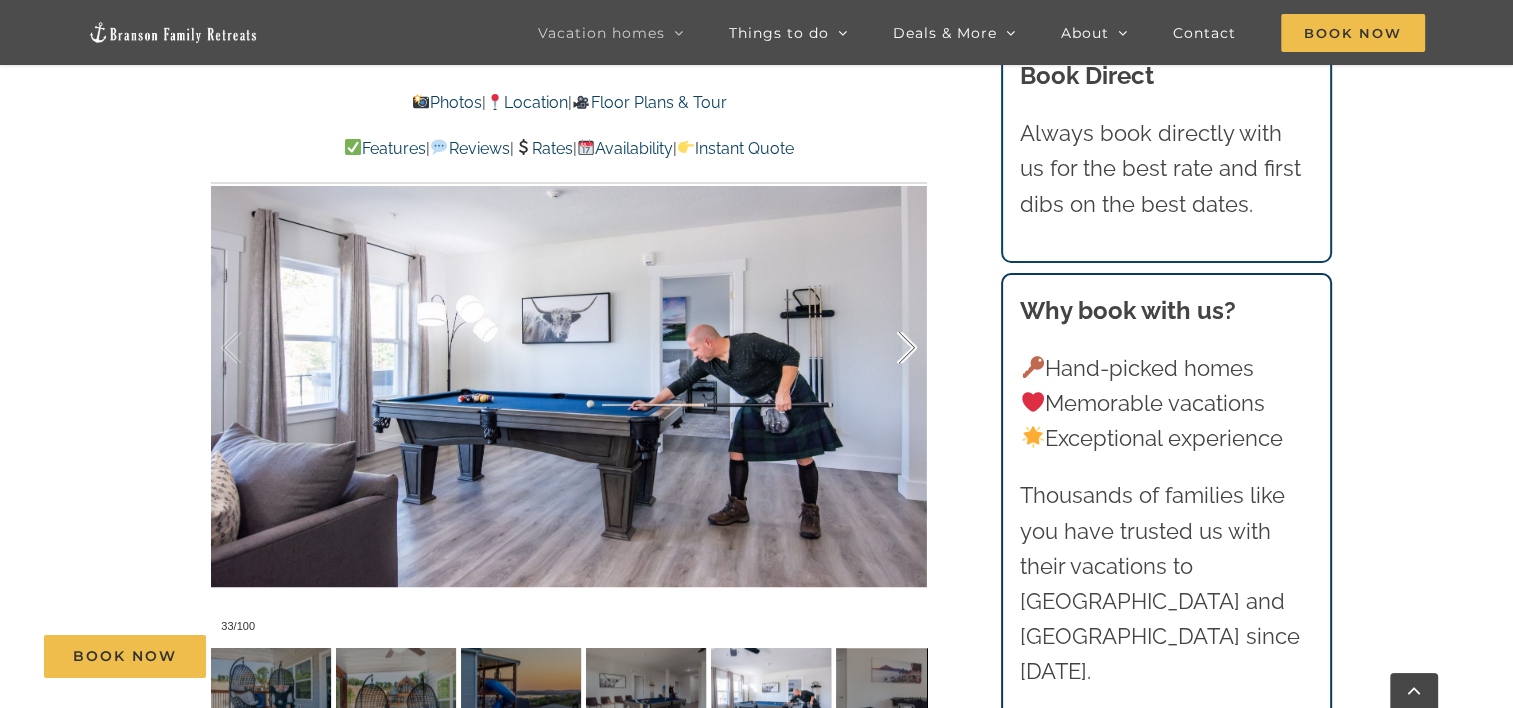 click at bounding box center (886, 348) 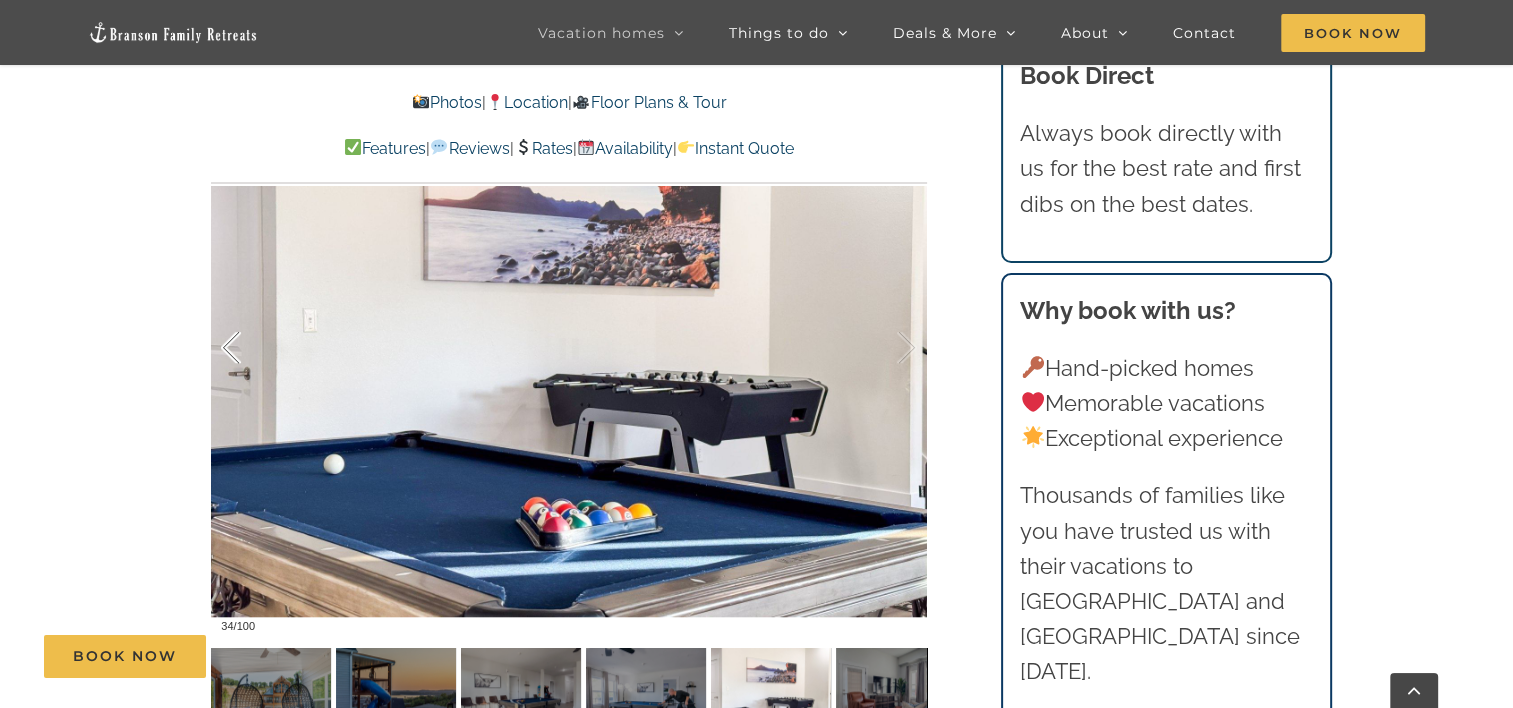 click at bounding box center (252, 348) 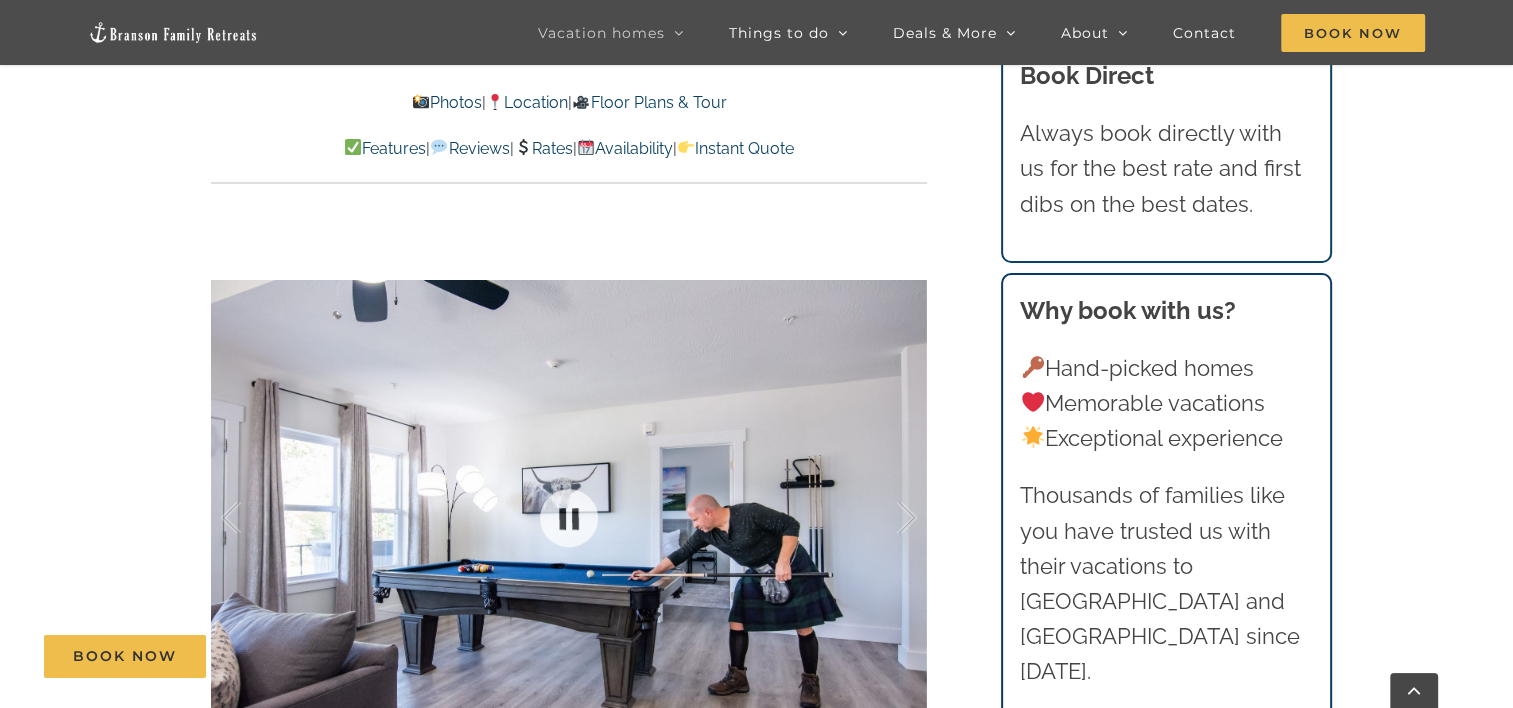 scroll, scrollTop: 1312, scrollLeft: 0, axis: vertical 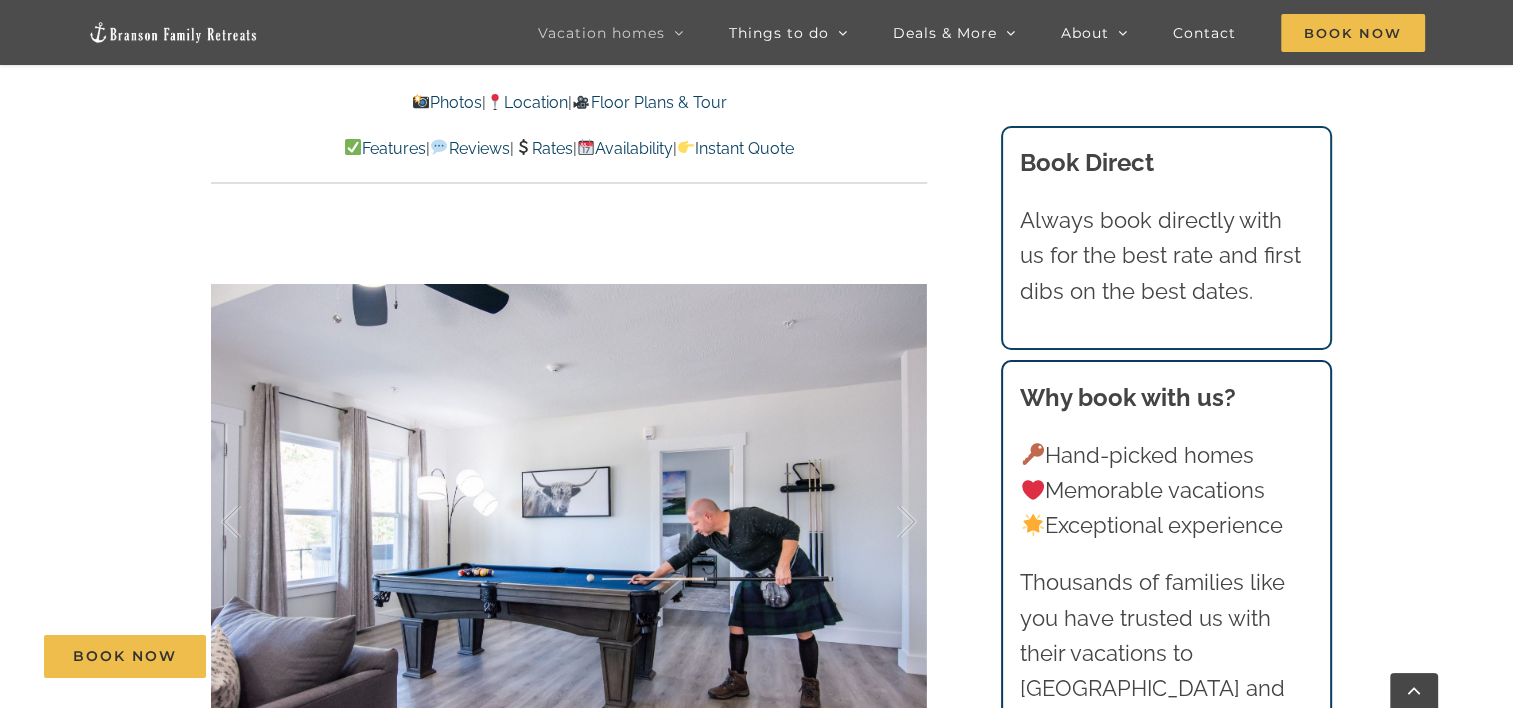 click on "Rates" at bounding box center [543, 148] 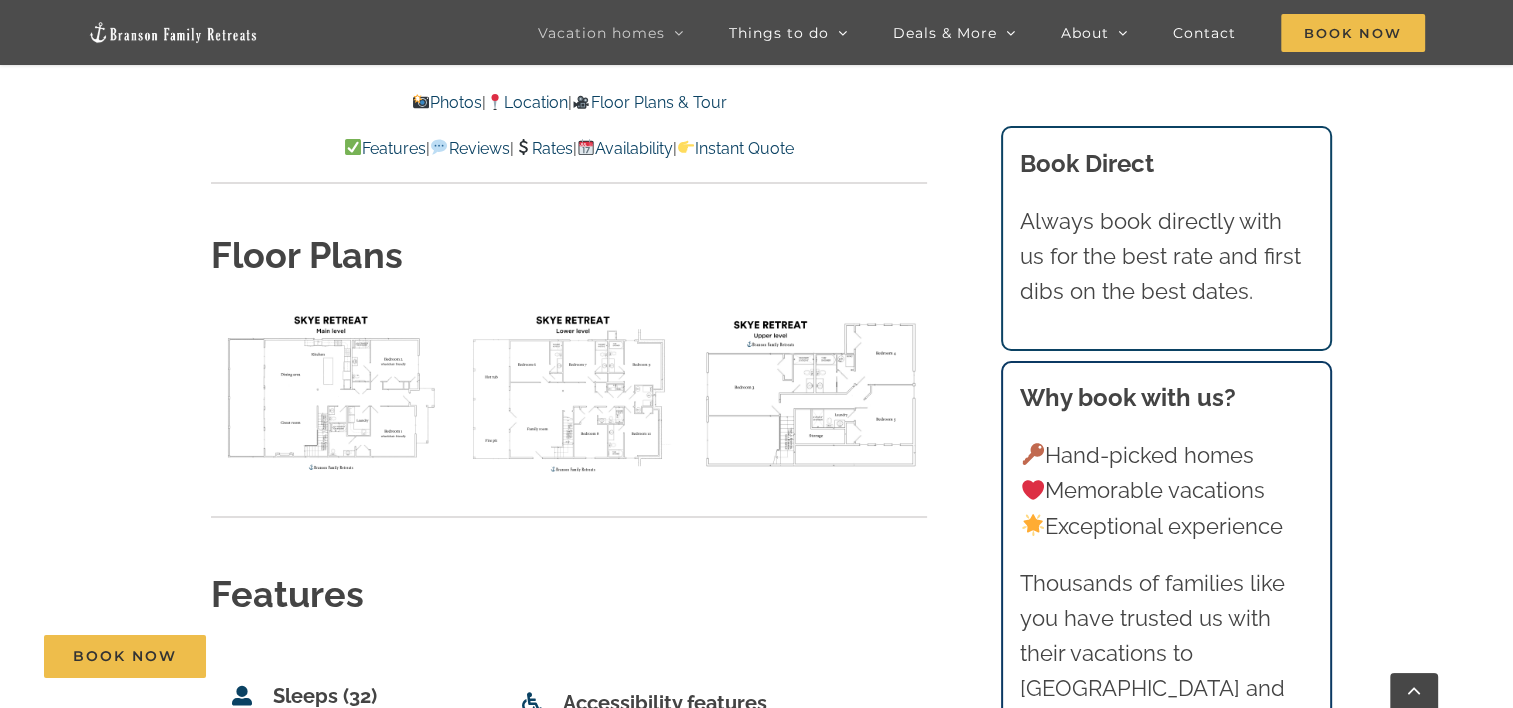 scroll, scrollTop: 6786, scrollLeft: 0, axis: vertical 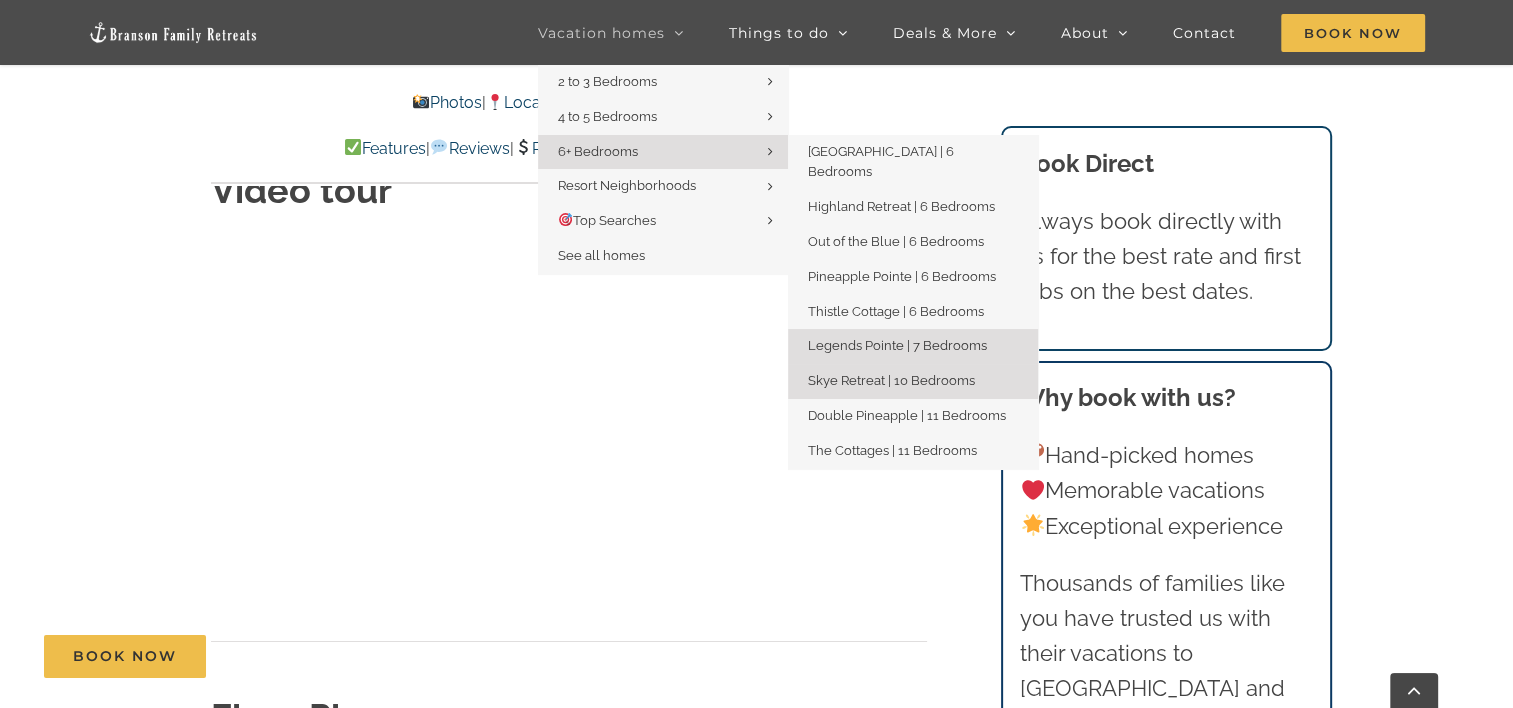 click on "Legends Pointe | 7 Bedrooms" at bounding box center [897, 345] 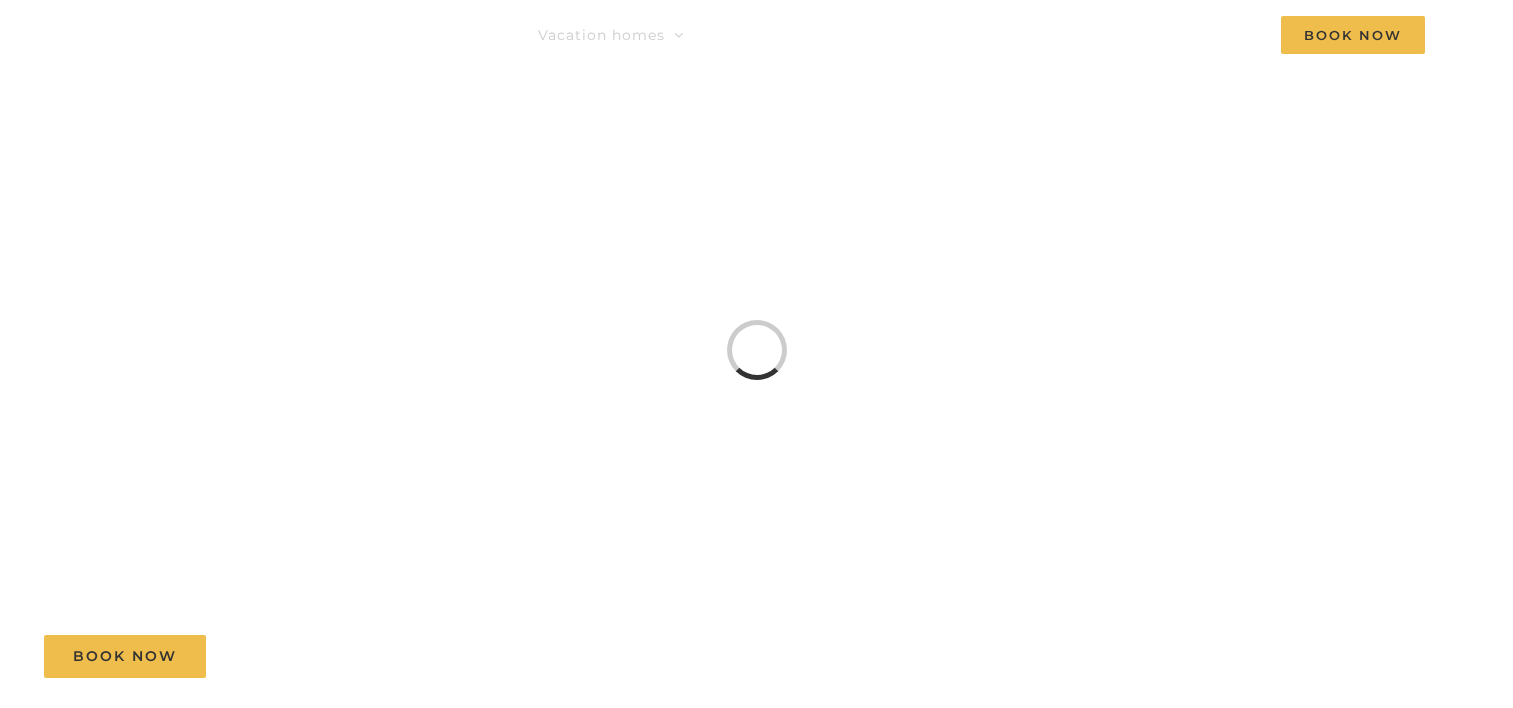 scroll, scrollTop: 0, scrollLeft: 0, axis: both 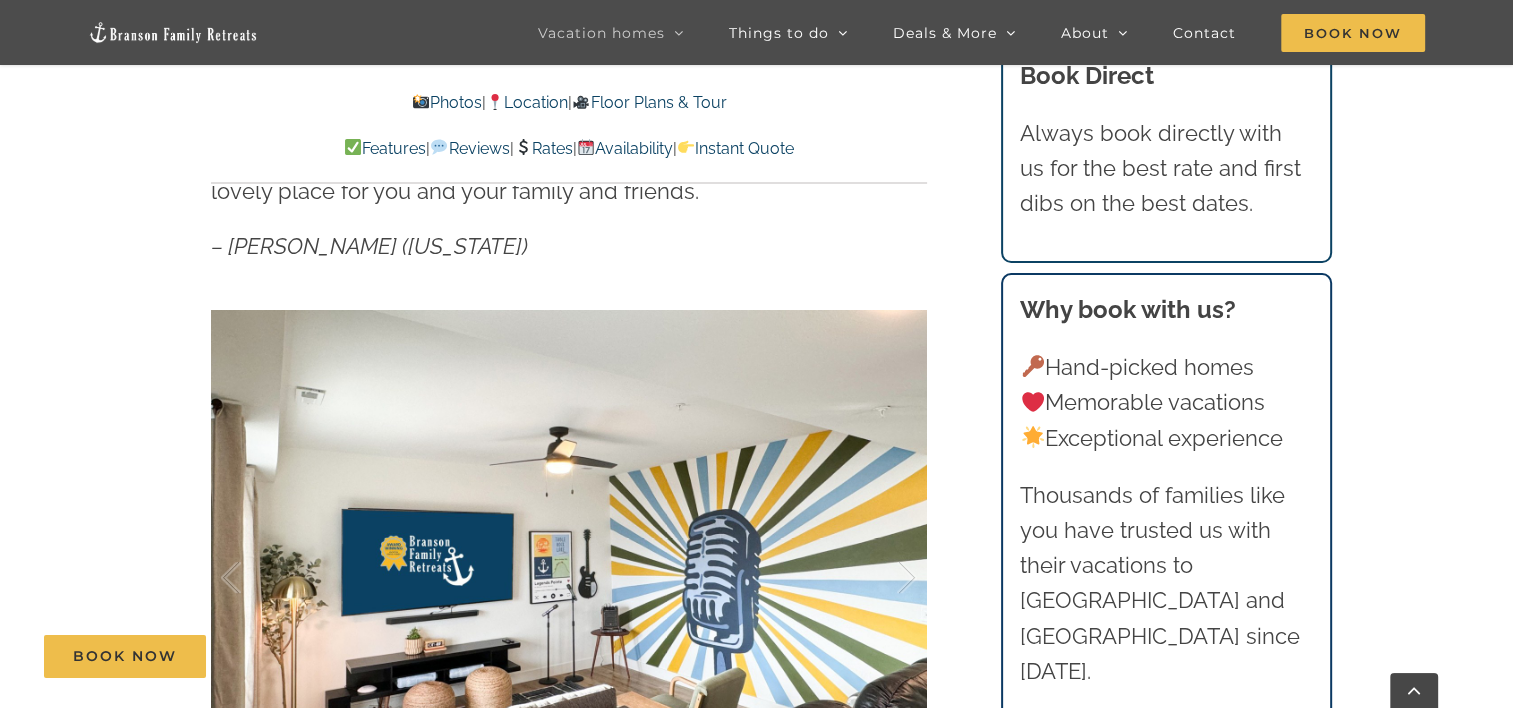 click on "Availability" at bounding box center [625, 148] 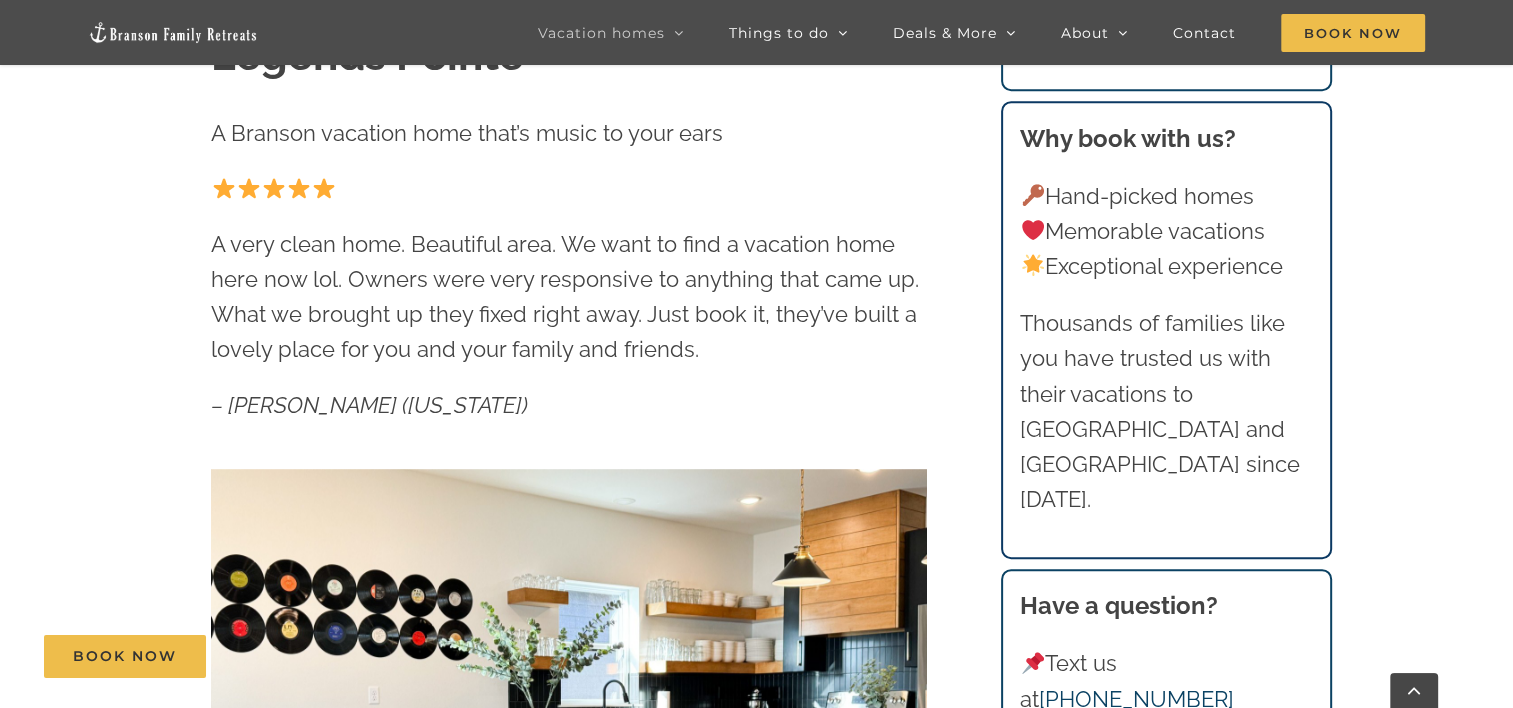 scroll, scrollTop: 0, scrollLeft: 0, axis: both 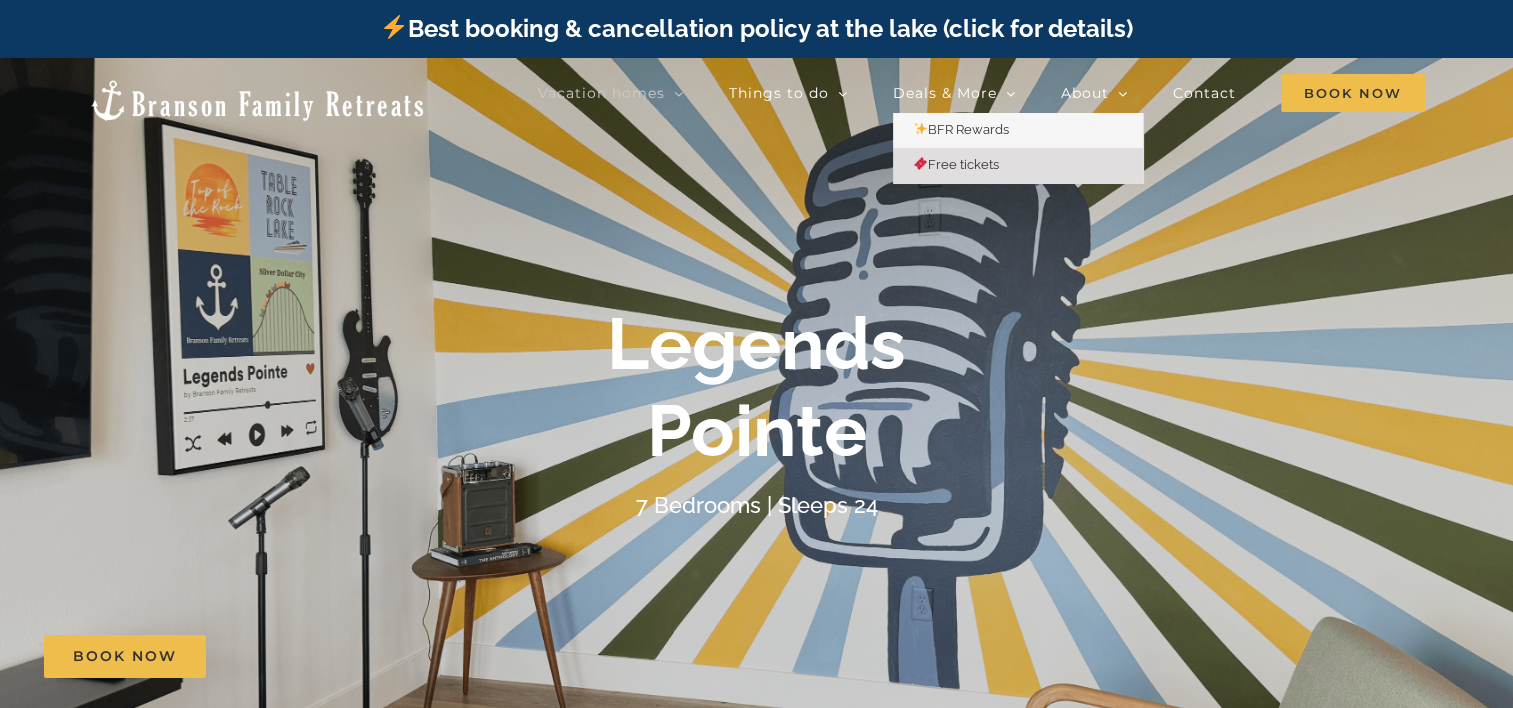 click on "Free tickets" at bounding box center (956, 164) 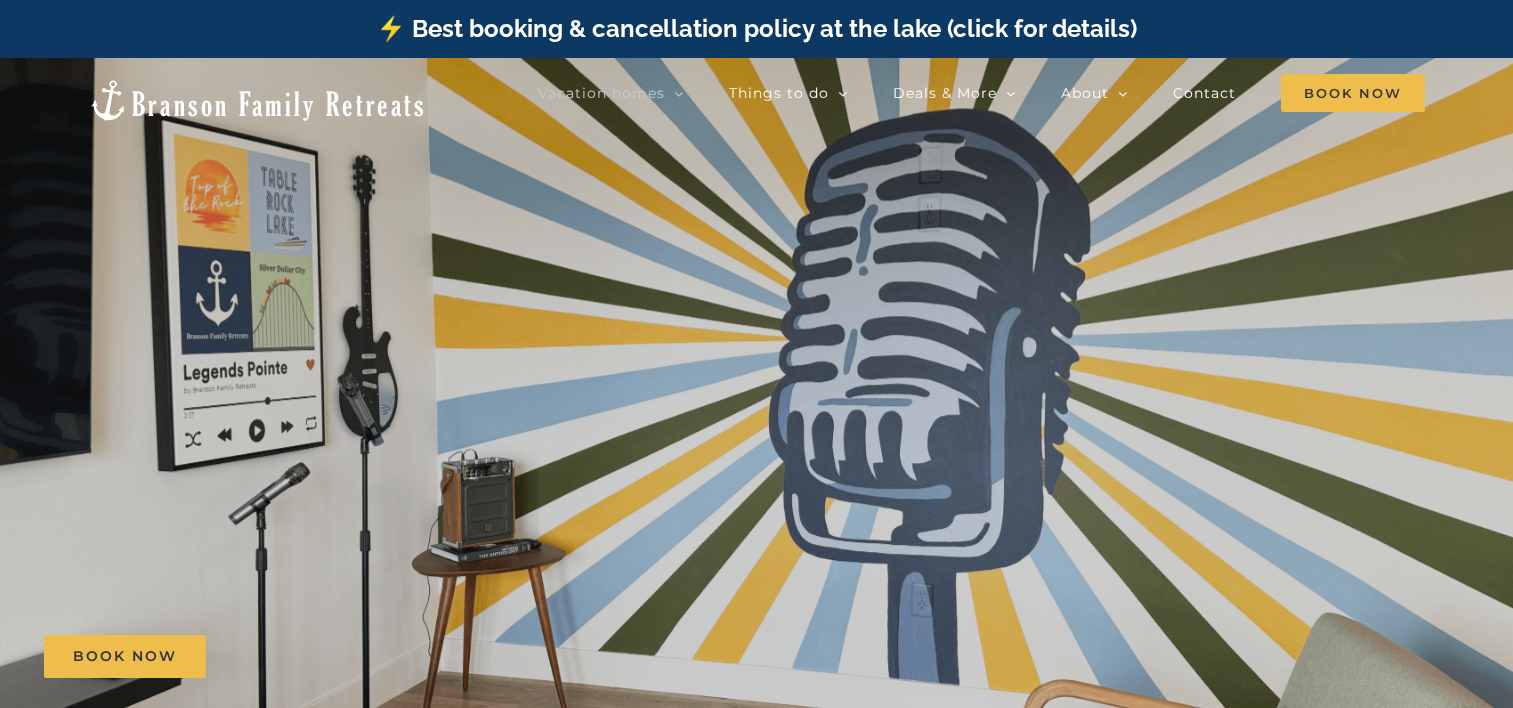 scroll, scrollTop: 0, scrollLeft: 0, axis: both 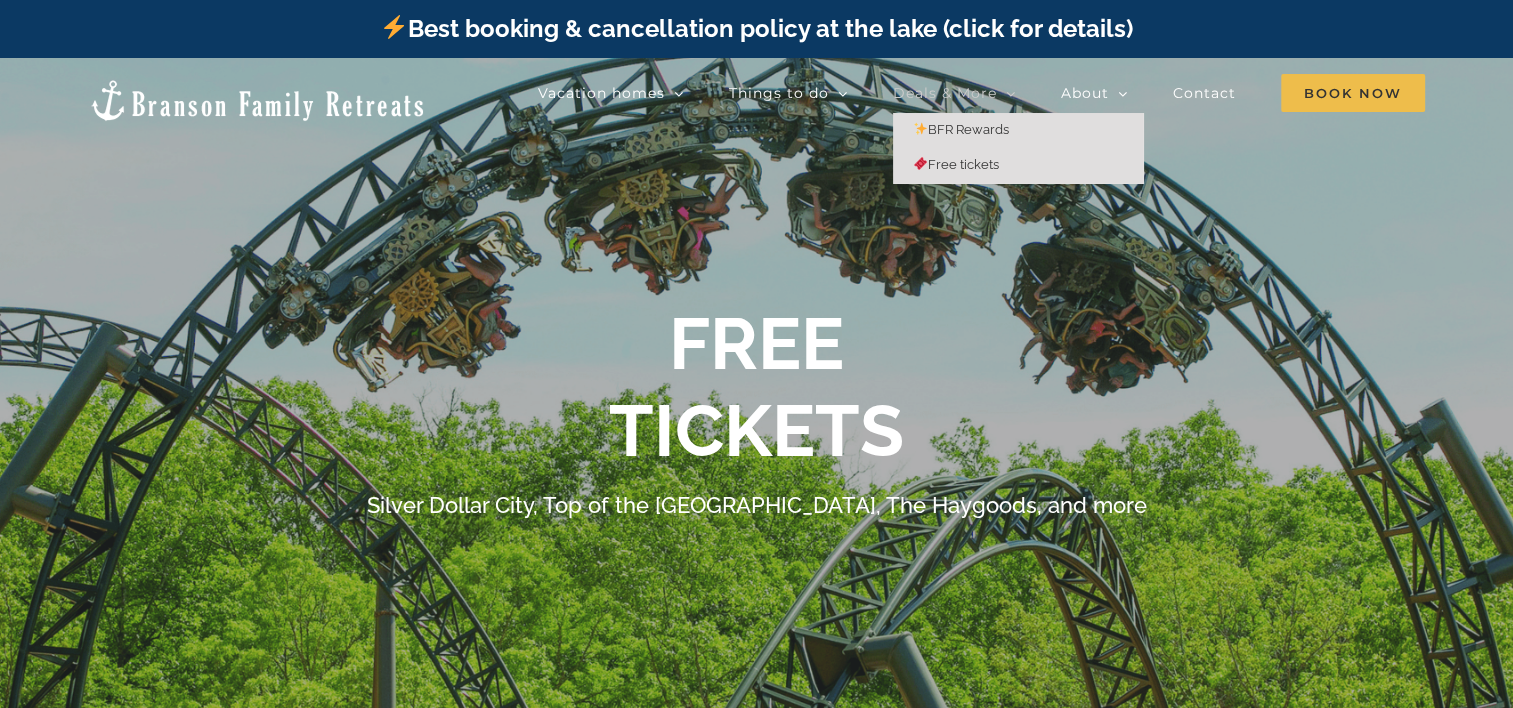 click on "BFR Rewards" at bounding box center [1018, 130] 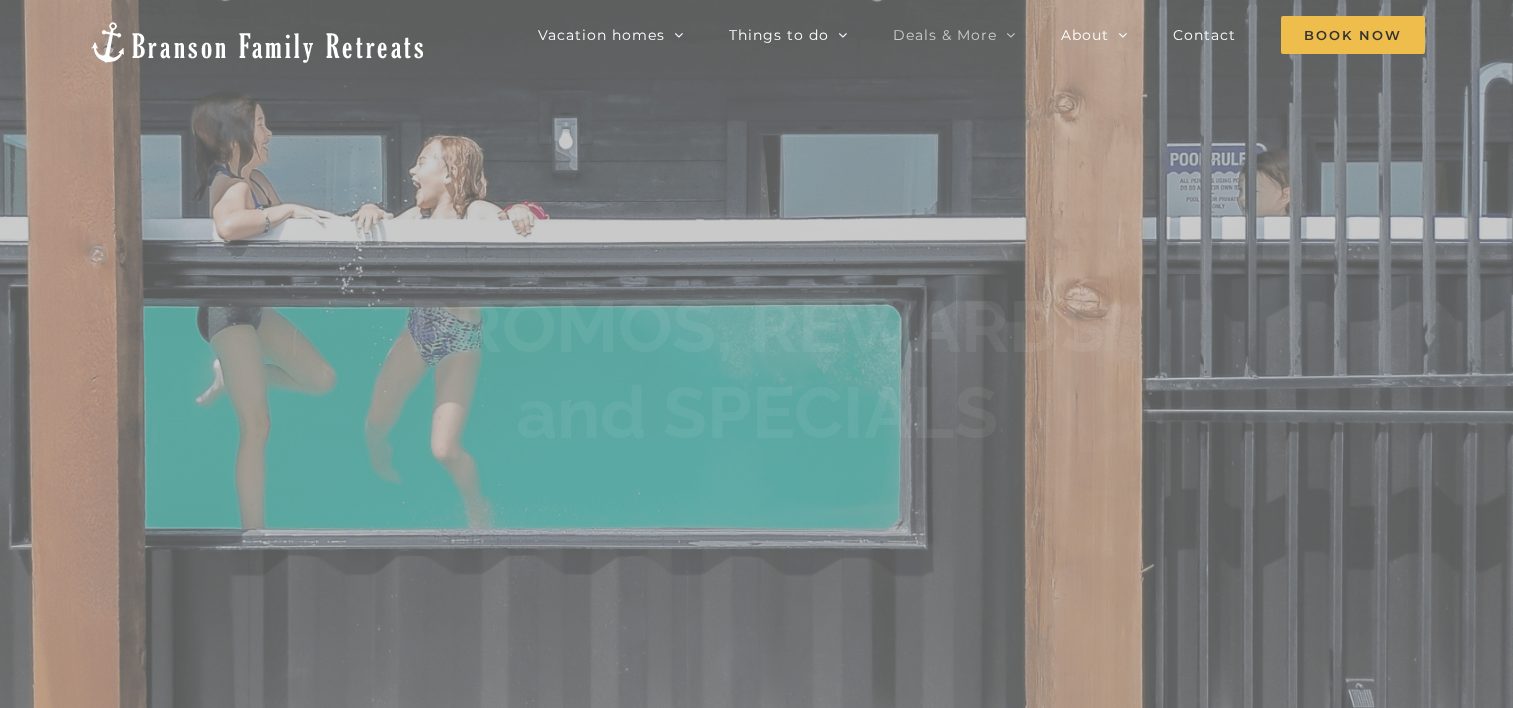 scroll, scrollTop: 0, scrollLeft: 0, axis: both 